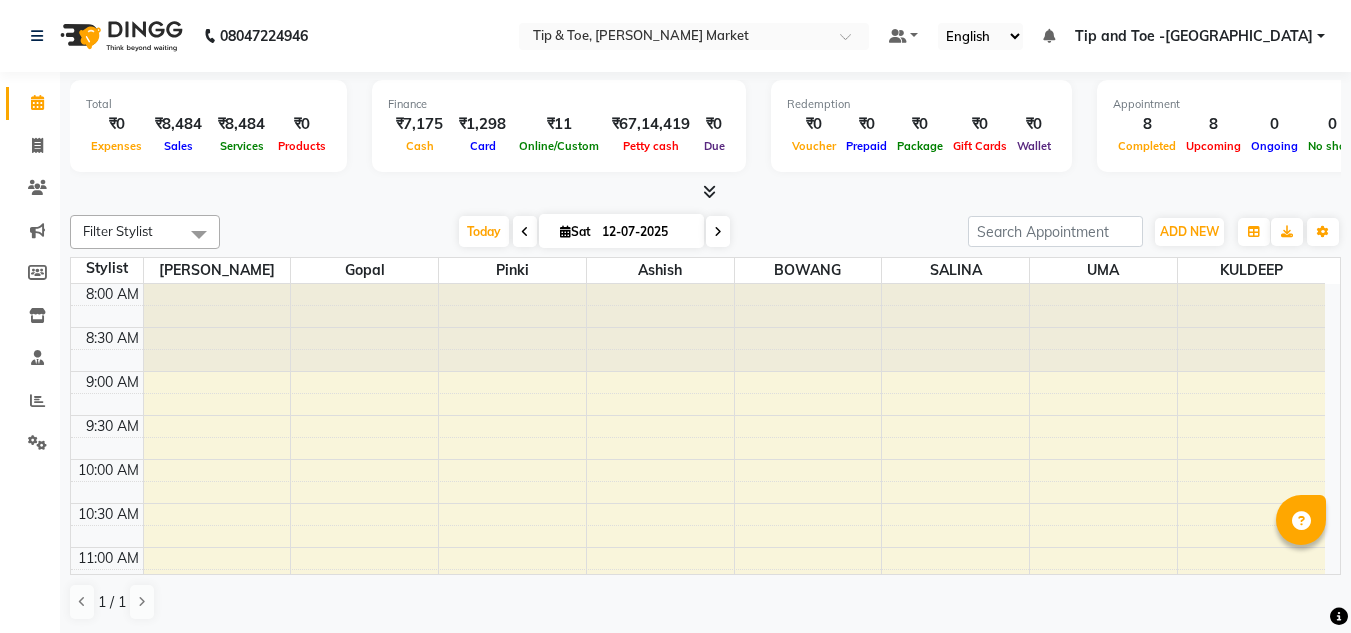 scroll, scrollTop: 0, scrollLeft: 0, axis: both 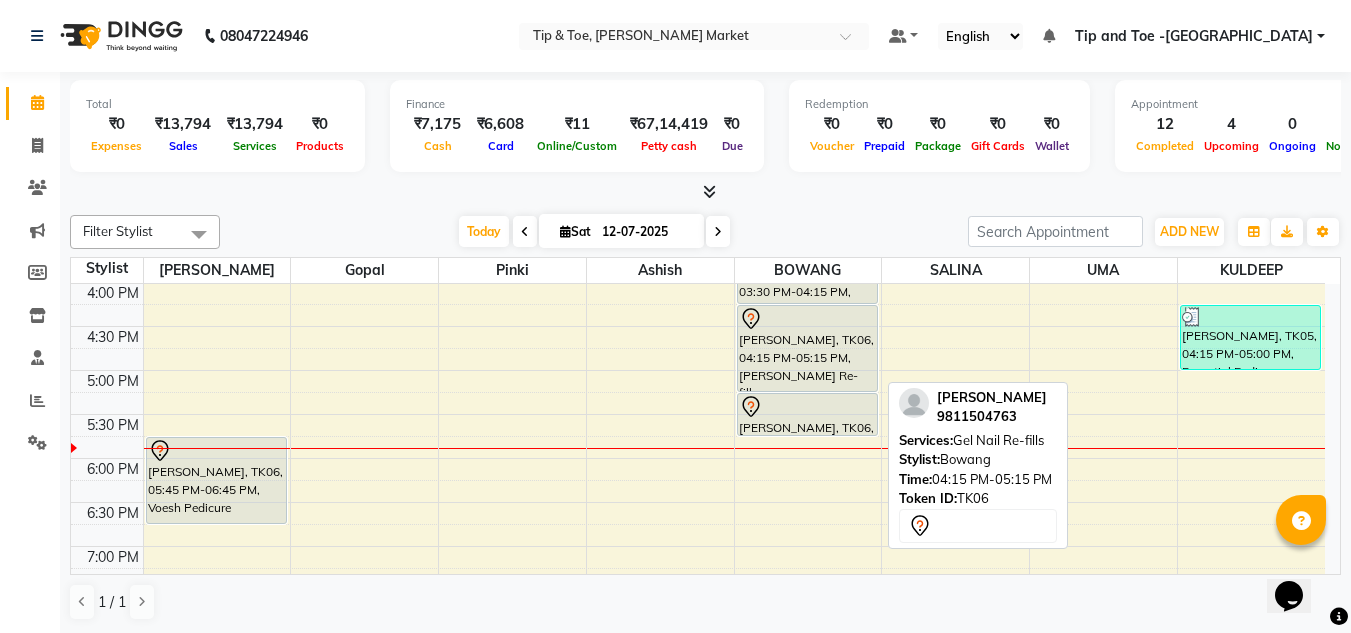 click on "[PERSON_NAME], TK06, 04:15 PM-05:15 PM, [PERSON_NAME] Re-fills" at bounding box center (807, 348) 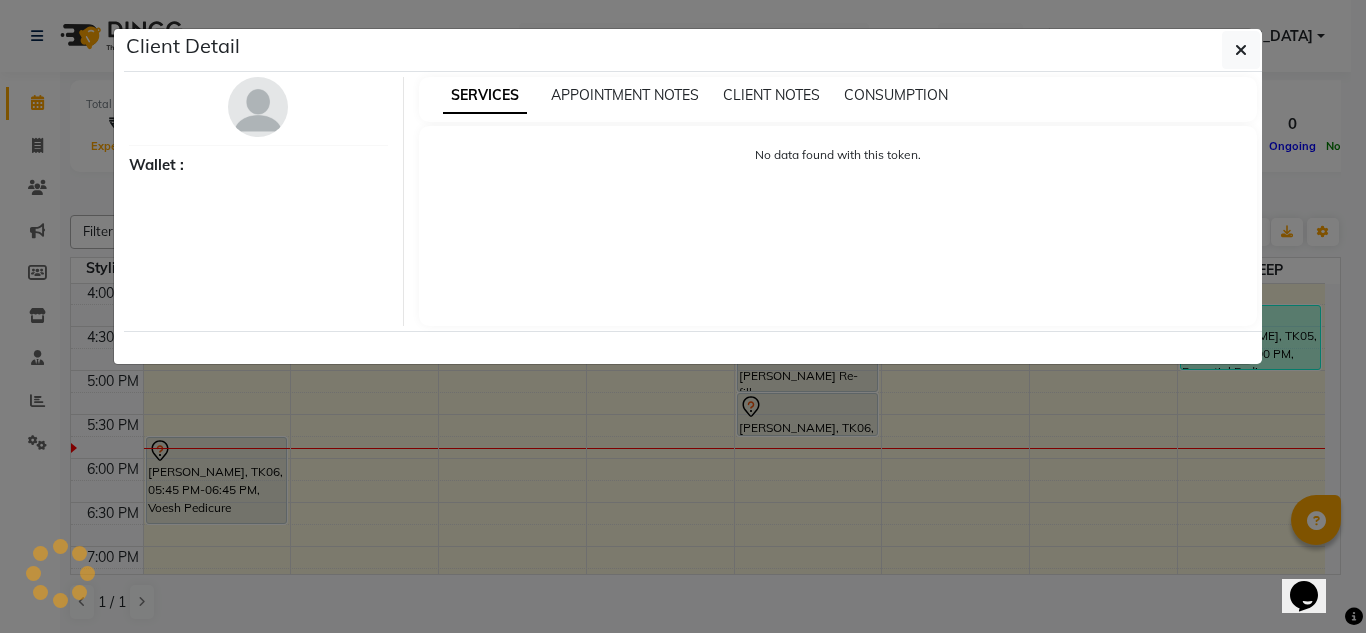 select on "7" 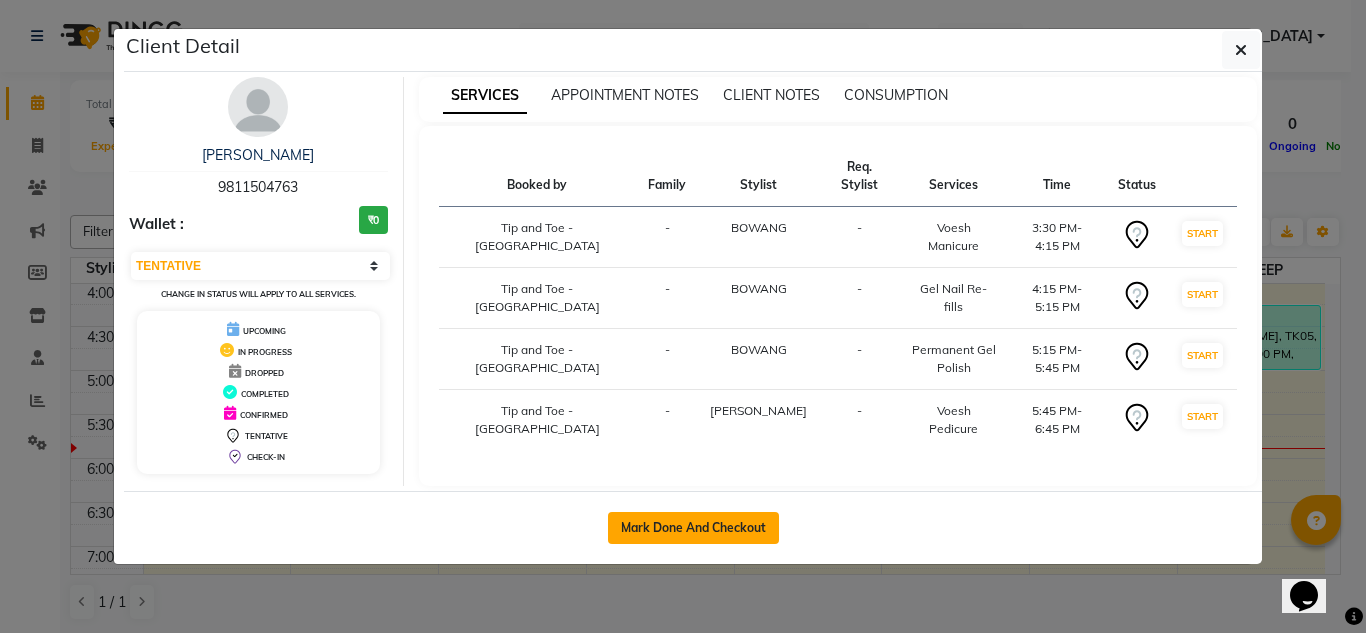 drag, startPoint x: 687, startPoint y: 504, endPoint x: 675, endPoint y: 513, distance: 15 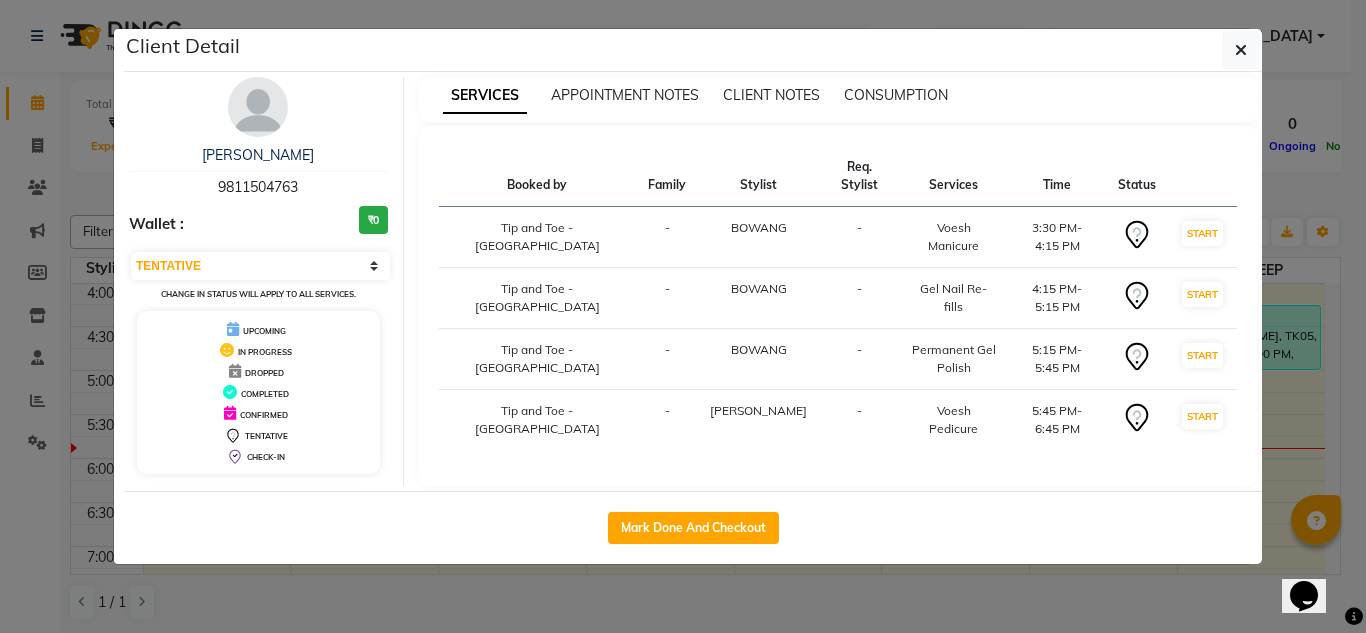 select on "service" 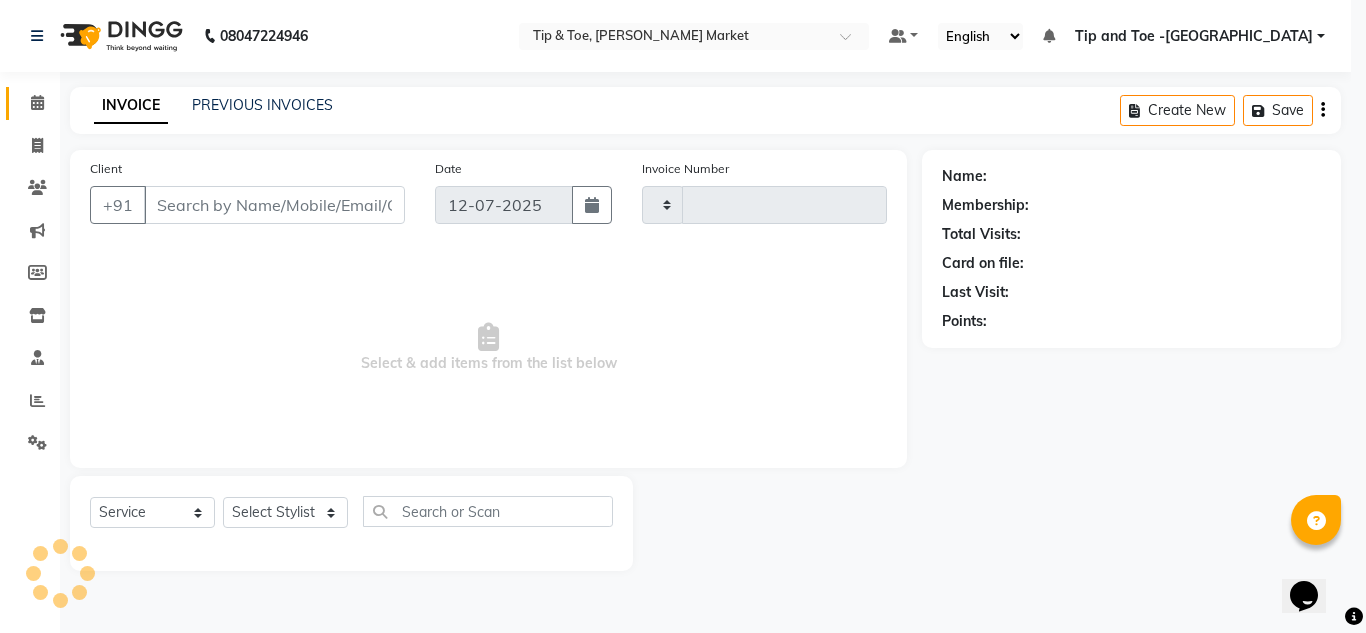 type on "0875" 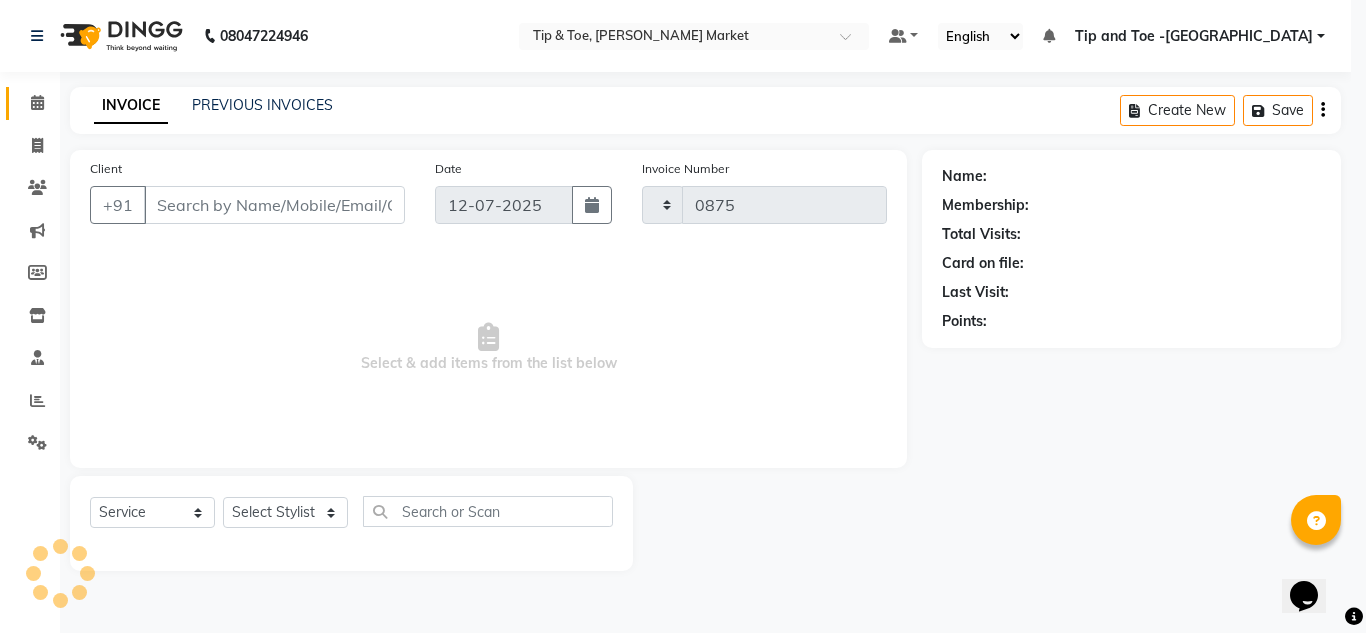 select on "5940" 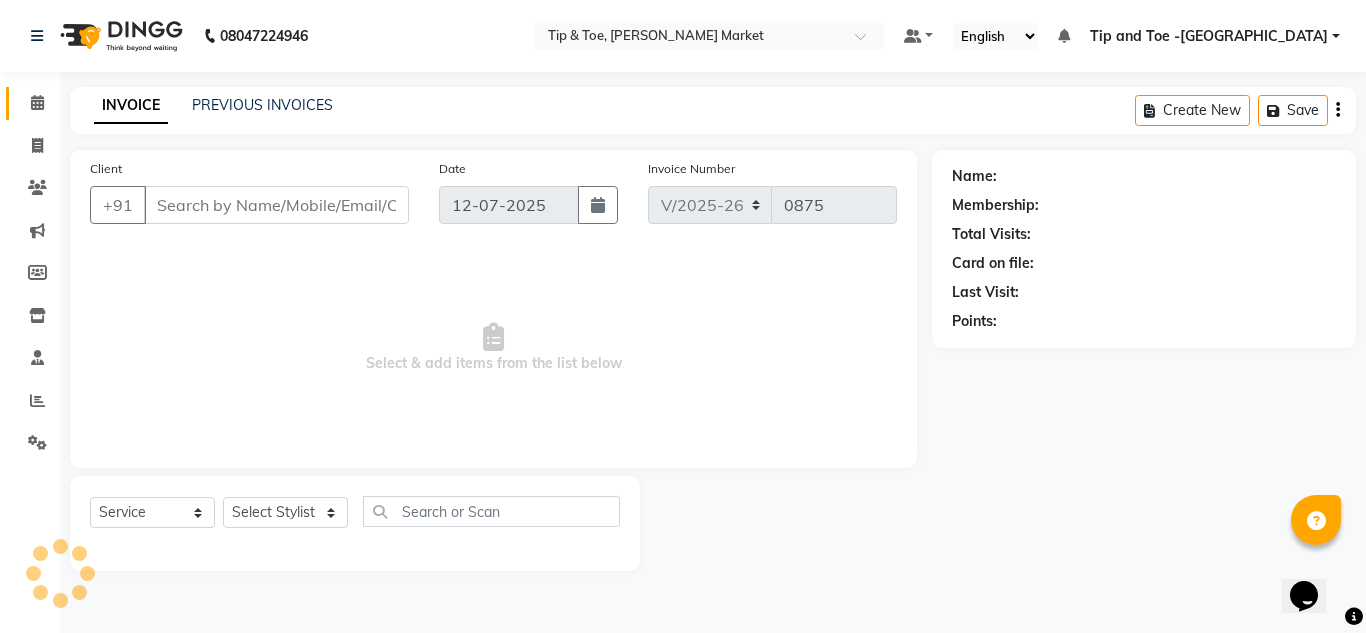 type on "9811504763" 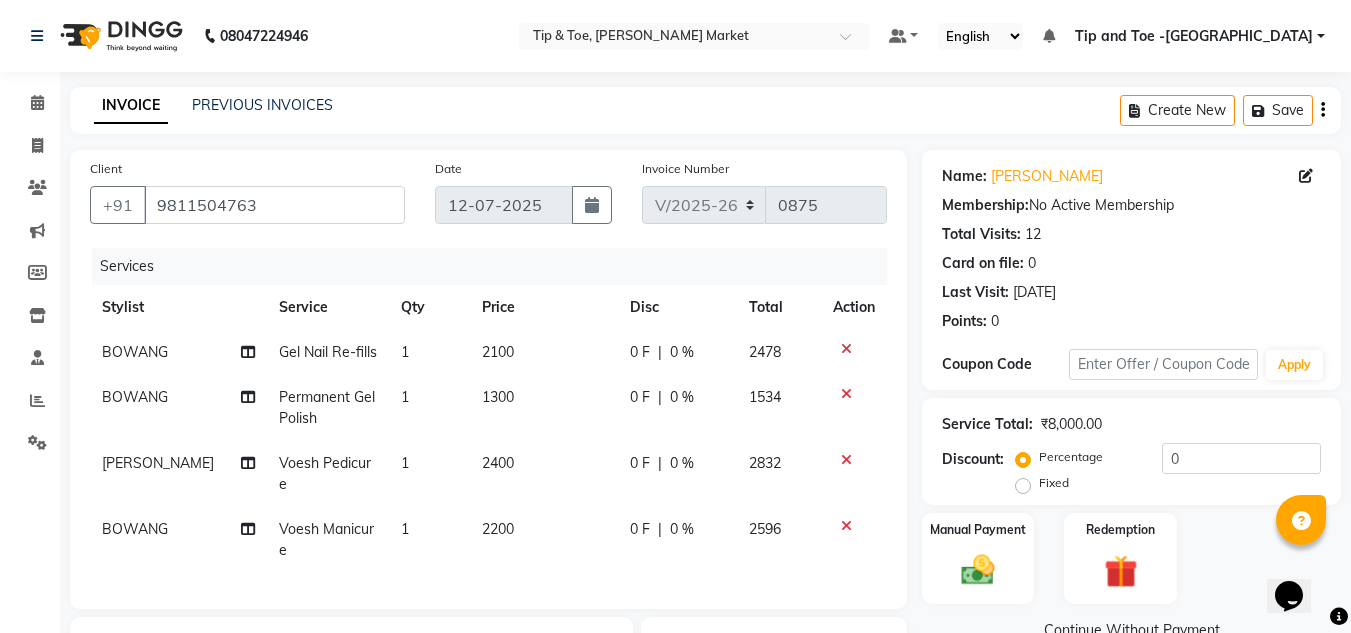 click on "Permanent Gel Polish" 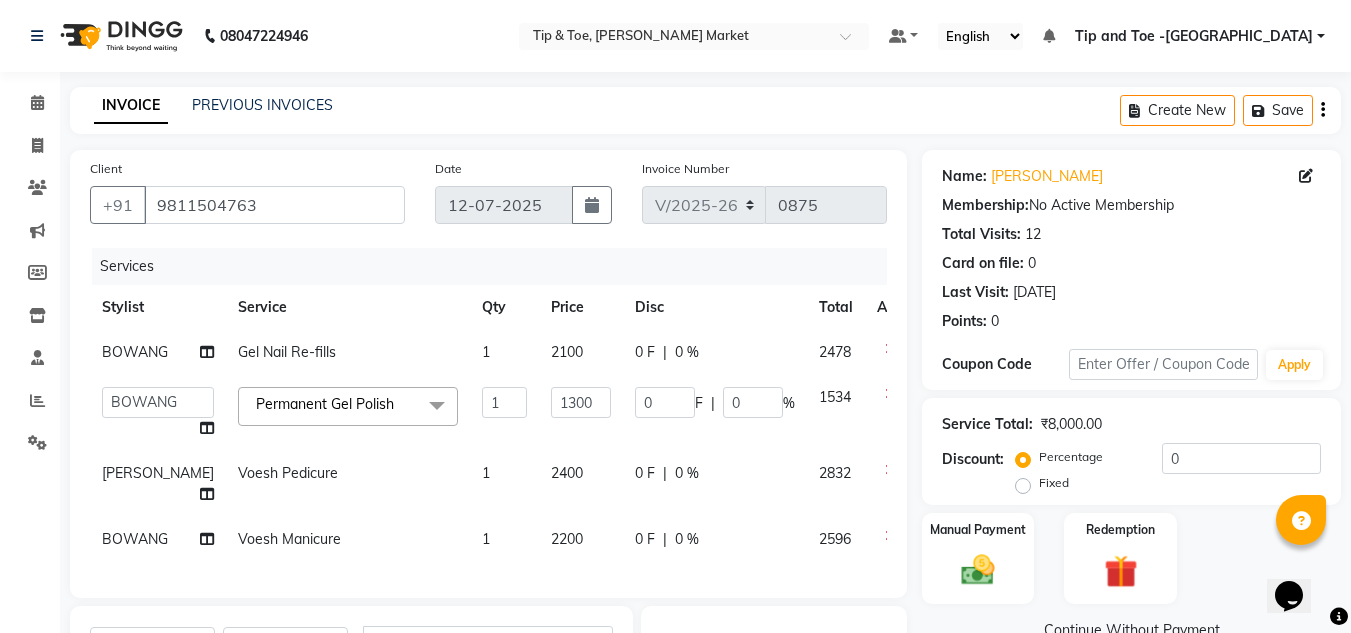 click 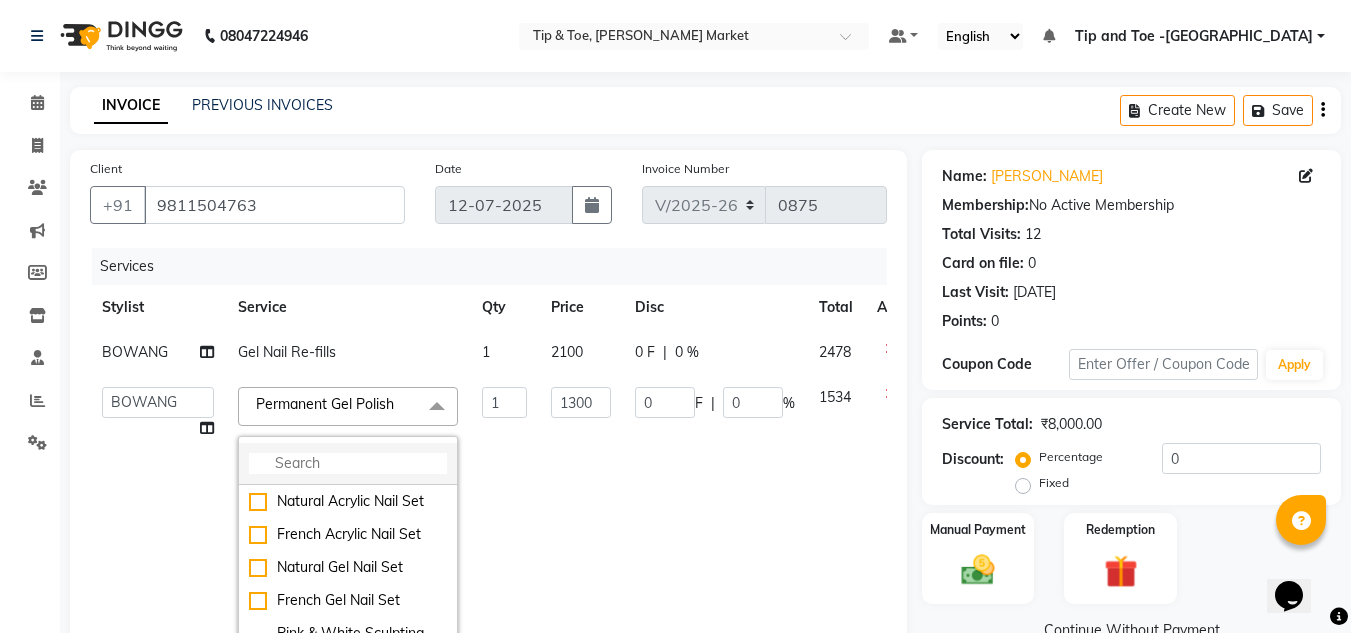 click 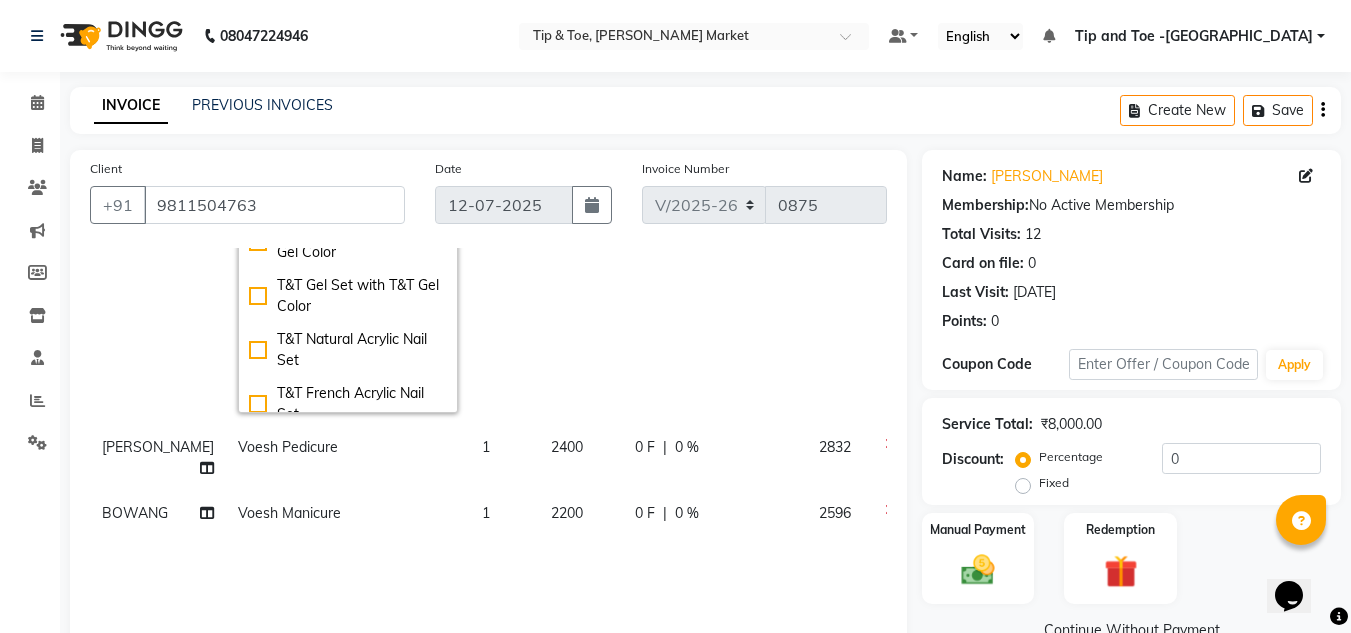 scroll, scrollTop: 300, scrollLeft: 0, axis: vertical 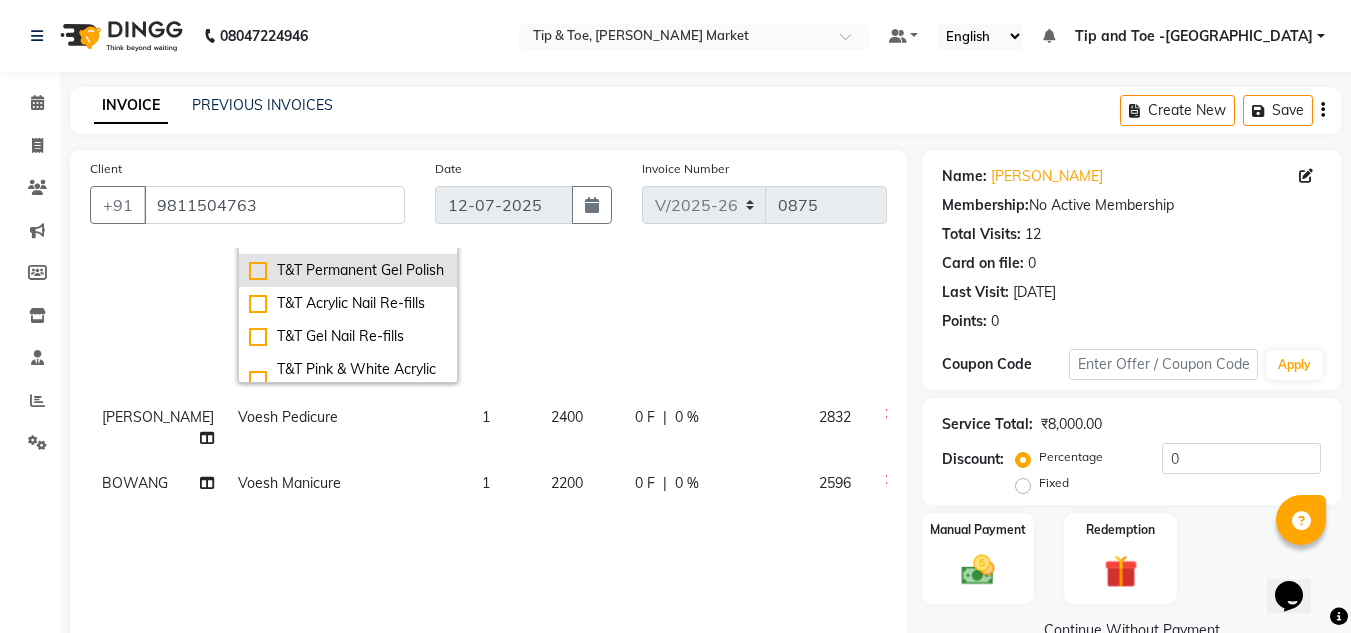 type on "T&T" 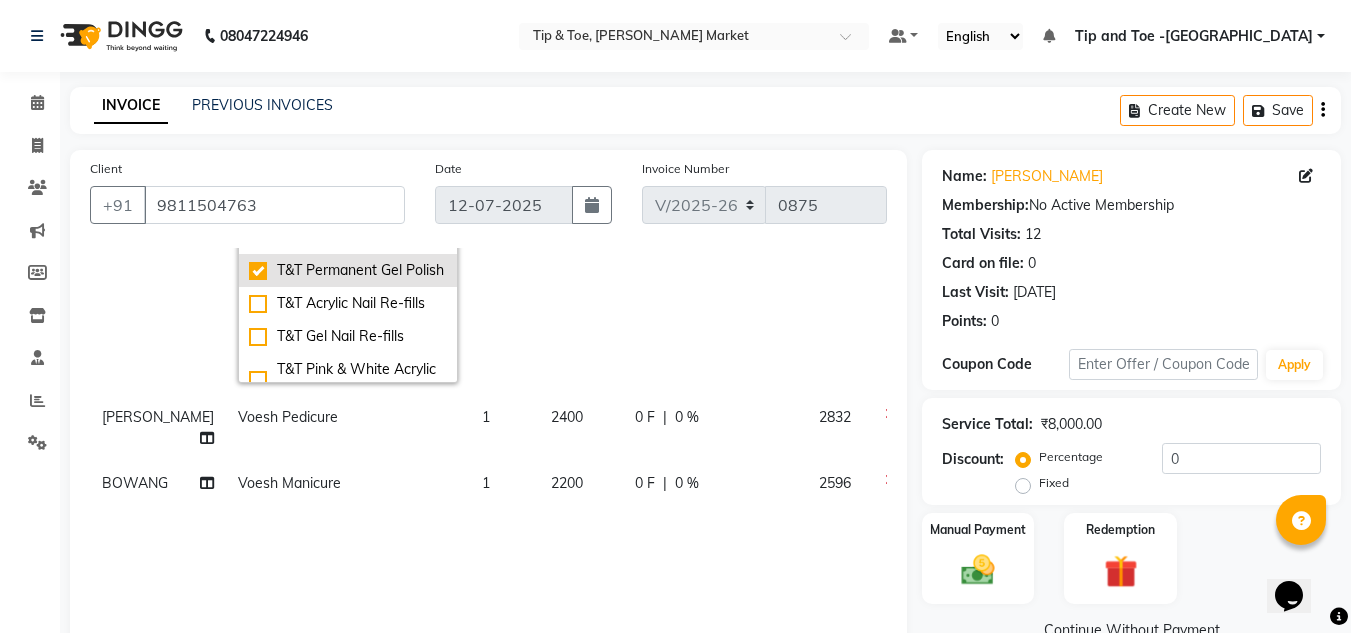 checkbox on "true" 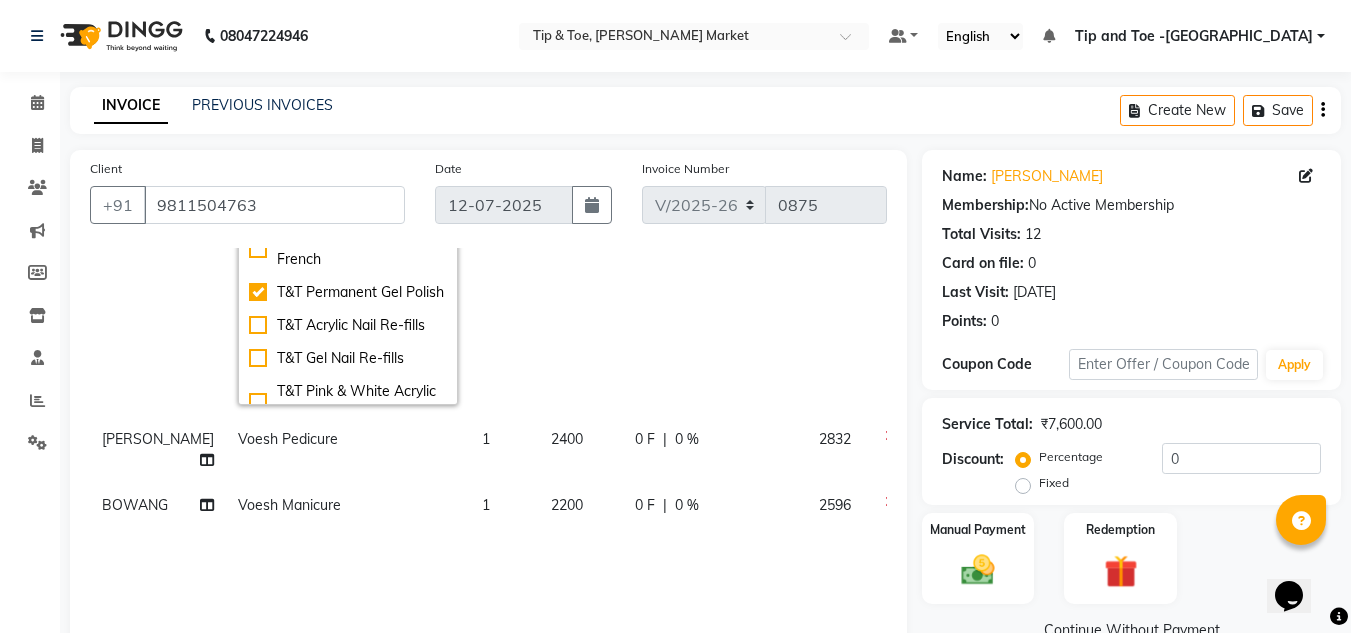 click on "900" 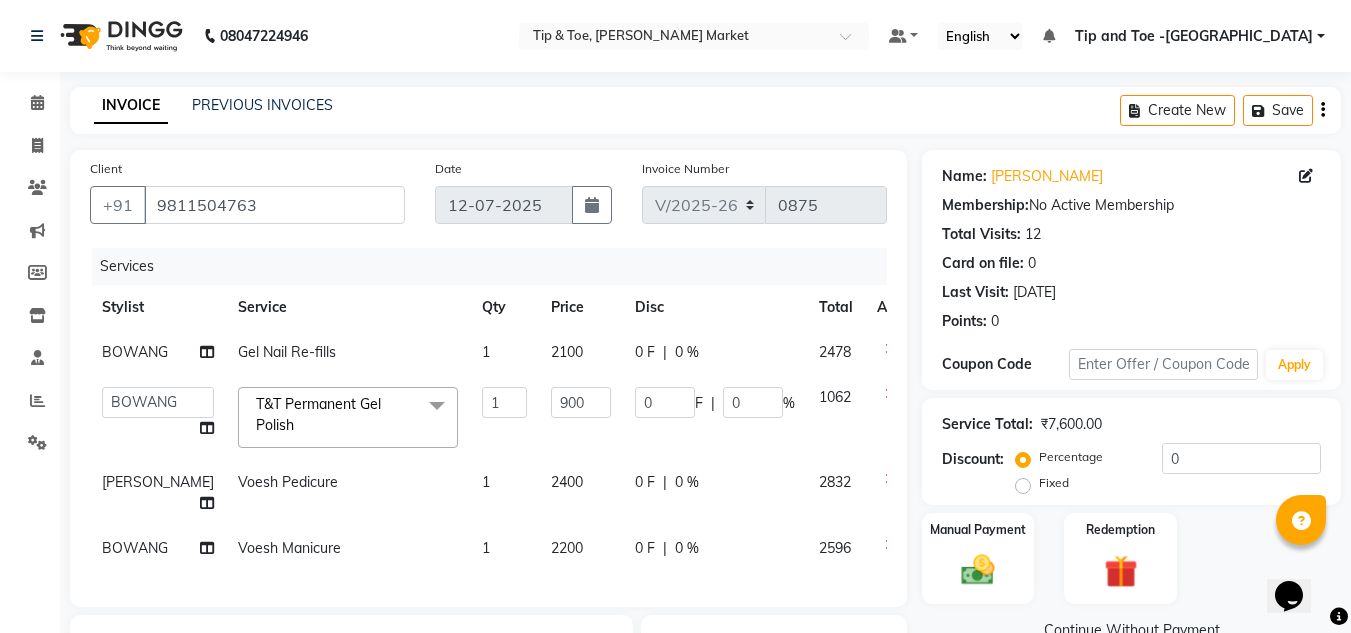 scroll, scrollTop: 0, scrollLeft: 0, axis: both 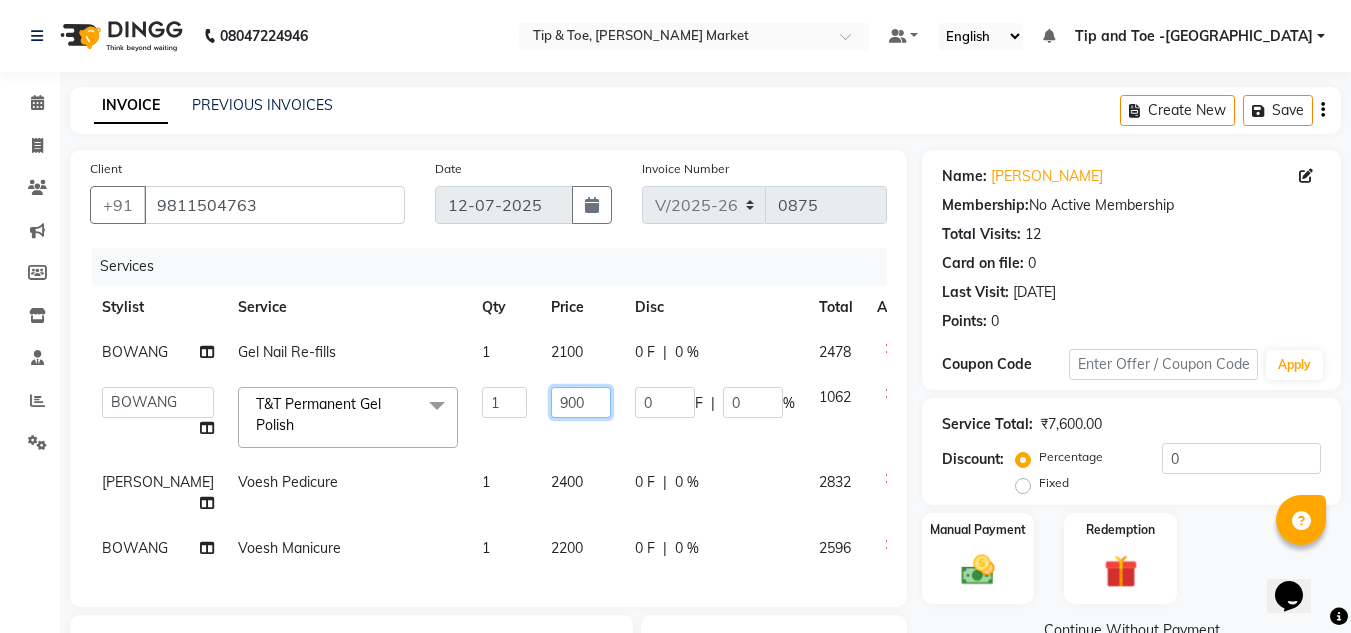 click on "900" 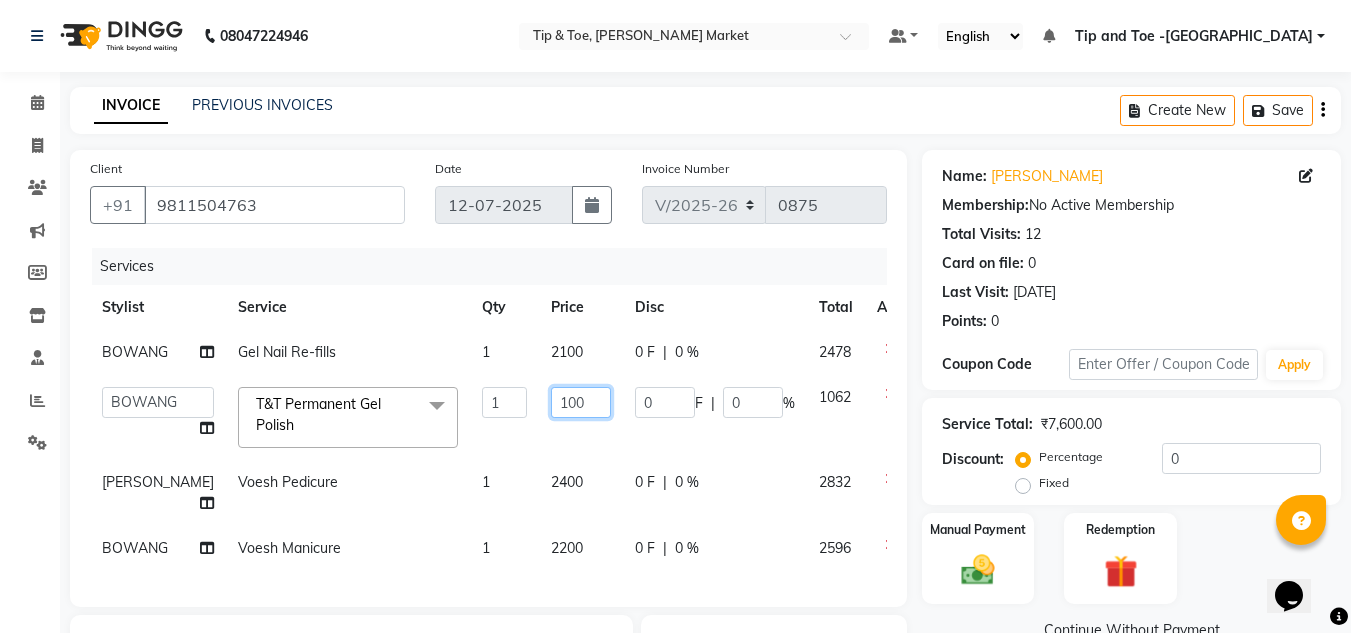 type on "1100" 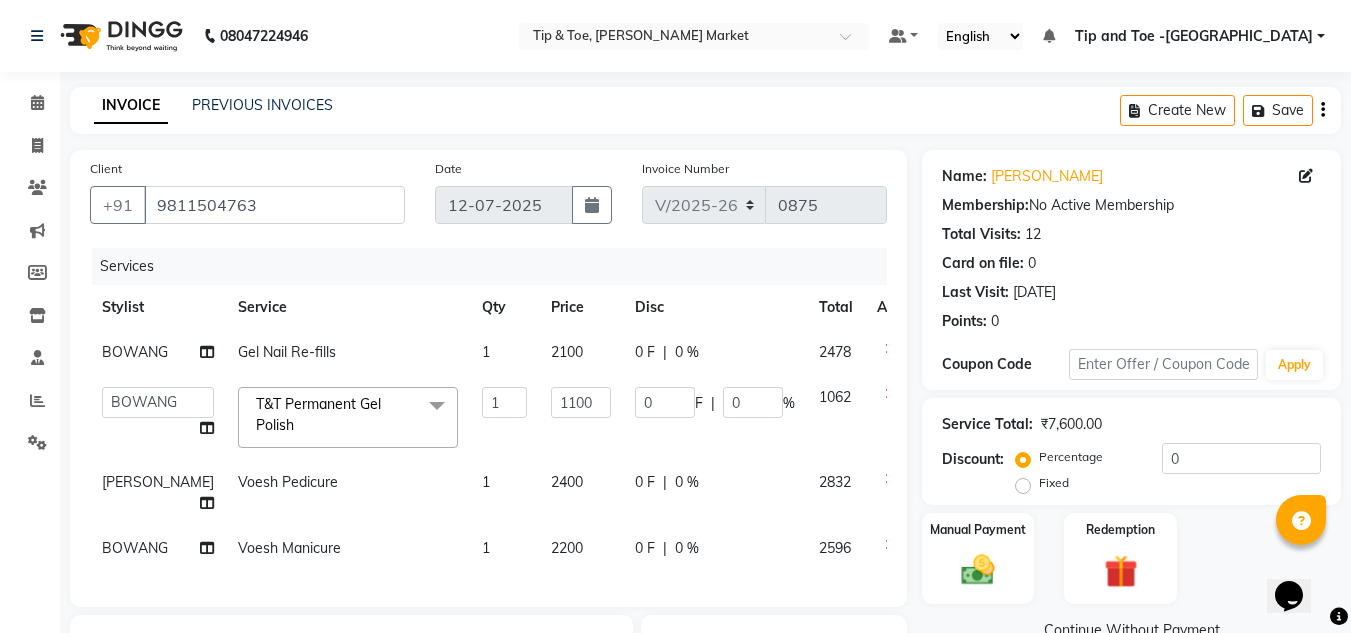 click on "BOWANG Gel Nail Re-fills 1 2100 0 F | 0 % 2478  Ashish   BOWANG   Delhi branch login   Gopal   KULDEEP   [PERSON_NAME]   [PERSON_NAME]   SOSHAN   UMA  T&T Permanent Gel Polish  x Natural Acrylic Nail Set French Acrylic Nail Set Natural Gel Nail Set French Gel Nail Set Pink & White Sculpting (Acrylic) Pink & White Sculpting (Gel) Glitter Acrylic Nail Set Glitter Gel Nail Set Acrylic Overlays Gel Overlays Pink & White Acrylic Overlays Pink & White Gel Overlays Glitter Acrylic Overlays Glitter Gel Overlays Form Acrylic Nail Set Form Gel Nail Set Shattered Glass Holographic Nails Ombre Gel Polish Chameleon Nails Chrome/Metallic Nails Cateye Gel Polish Glitter Gel Polish Permanent Gel Polish French Permanent Gel Polish Temporary Nail Extension Acrylic Nail Re-fills Gel Nail Re-fills [PERSON_NAME] & [PERSON_NAME] Acrylic Re-fills [PERSON_NAME] & [PERSON_NAME] Gel Re-fills Glitter Acrylic Re-fills Glitter Gel Re-fills Acrylic Removal Gel Removal Permanent Gel Polish Removal Acrylic Tip Repair Gel Tip Repair Pink & White Acrylic Tip Repair Big Toe" 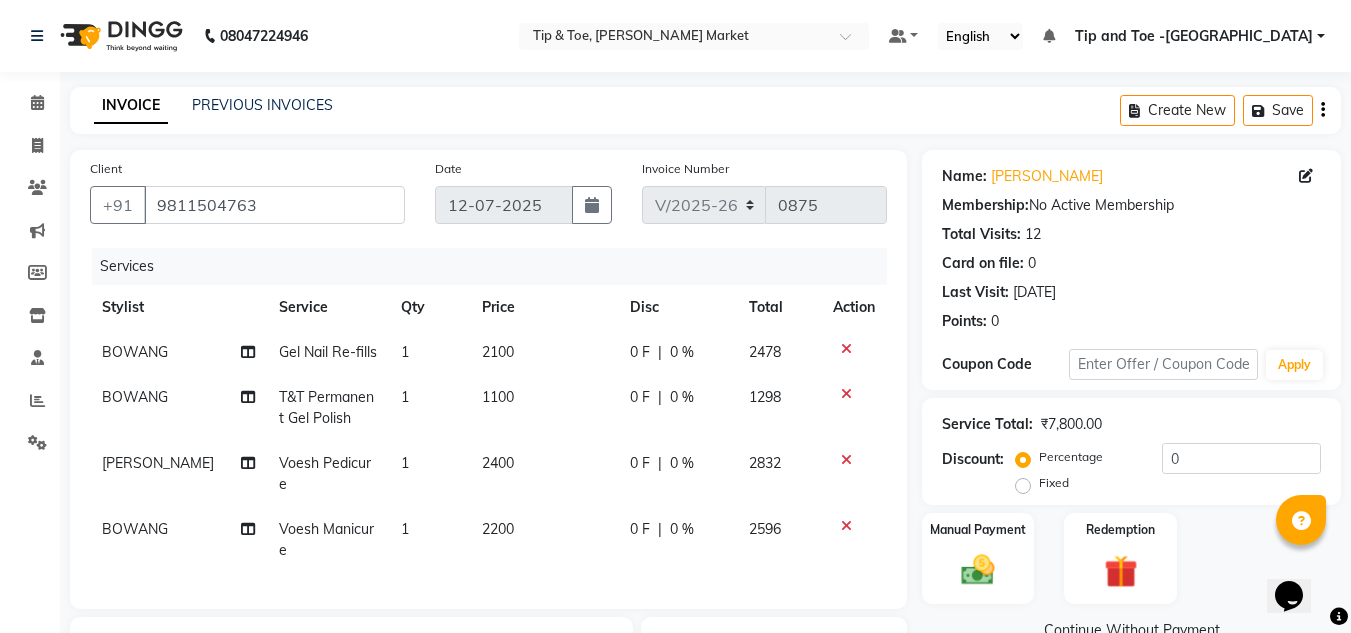 scroll, scrollTop: 200, scrollLeft: 0, axis: vertical 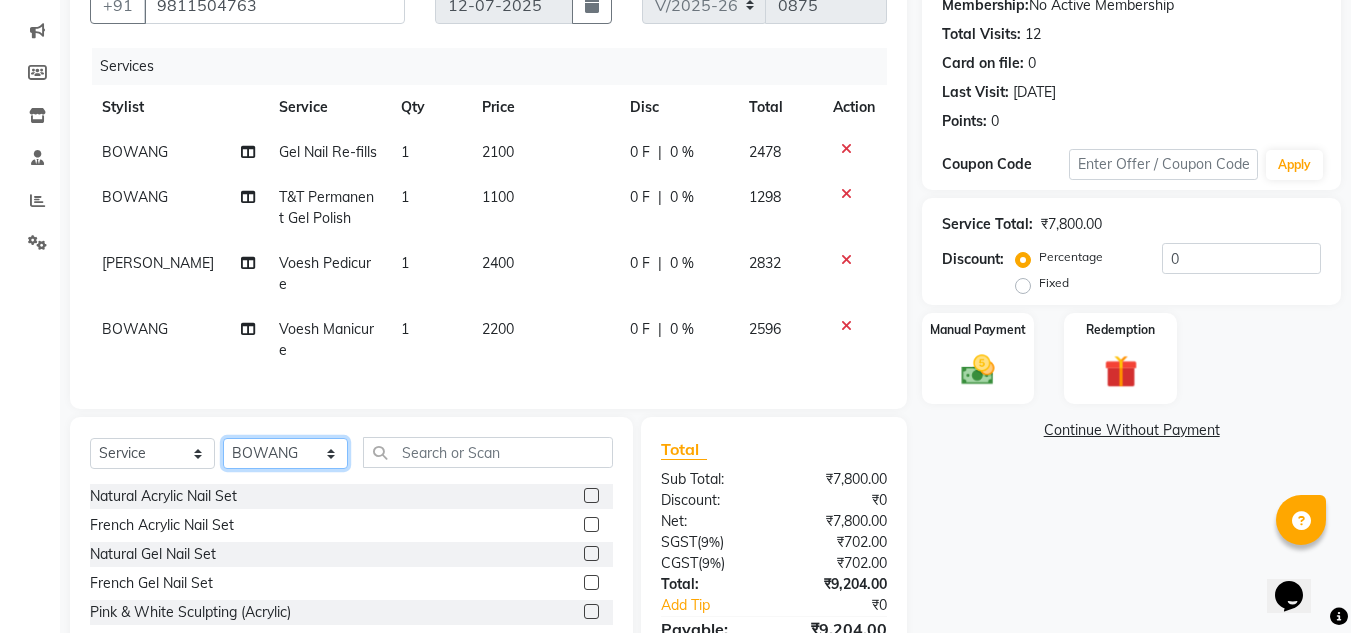 click on "Select Stylist Ashish BOWANG [GEOGRAPHIC_DATA] branch login Gopal KULDEEP [PERSON_NAME] [PERSON_NAME] SOSHAN UMA" 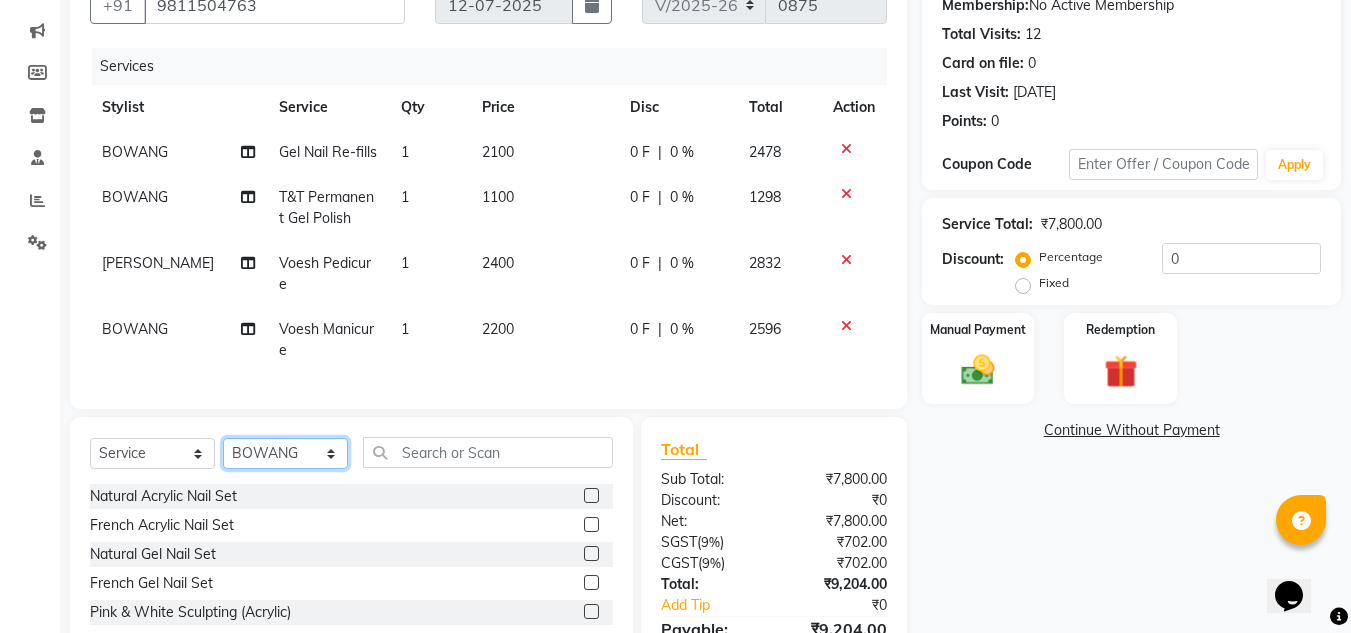 select on "41968" 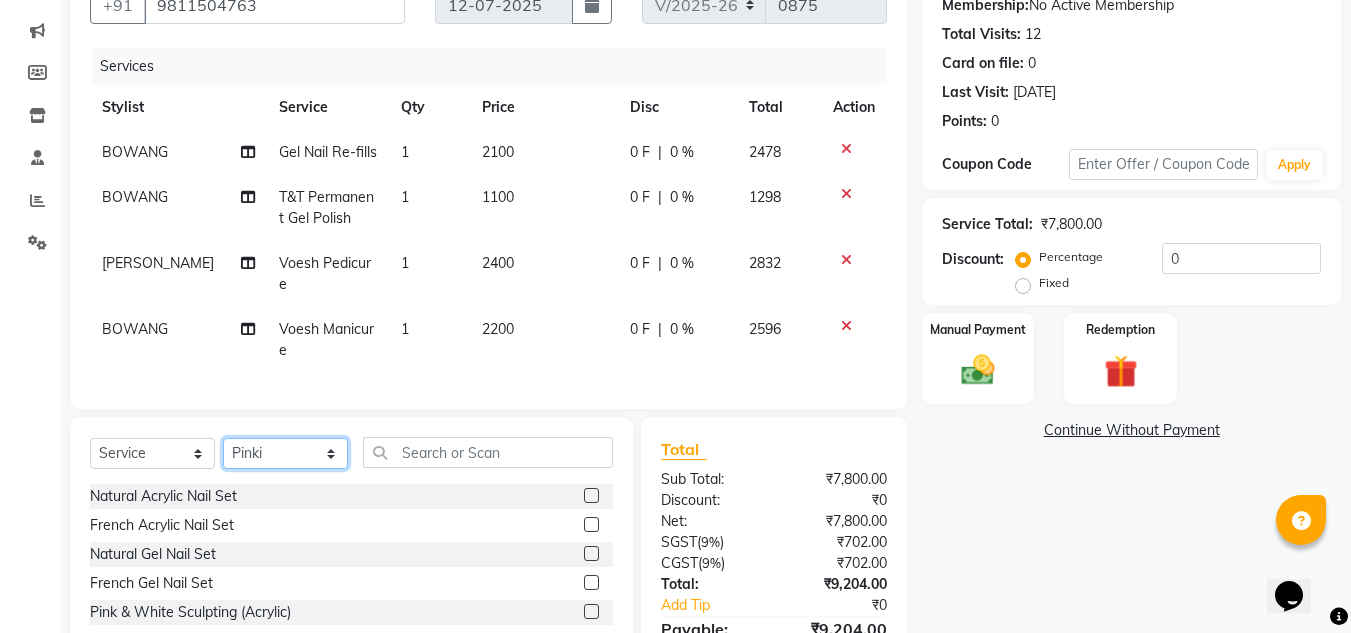 click on "Select Stylist Ashish BOWANG [GEOGRAPHIC_DATA] branch login Gopal KULDEEP [PERSON_NAME] [PERSON_NAME] SOSHAN UMA" 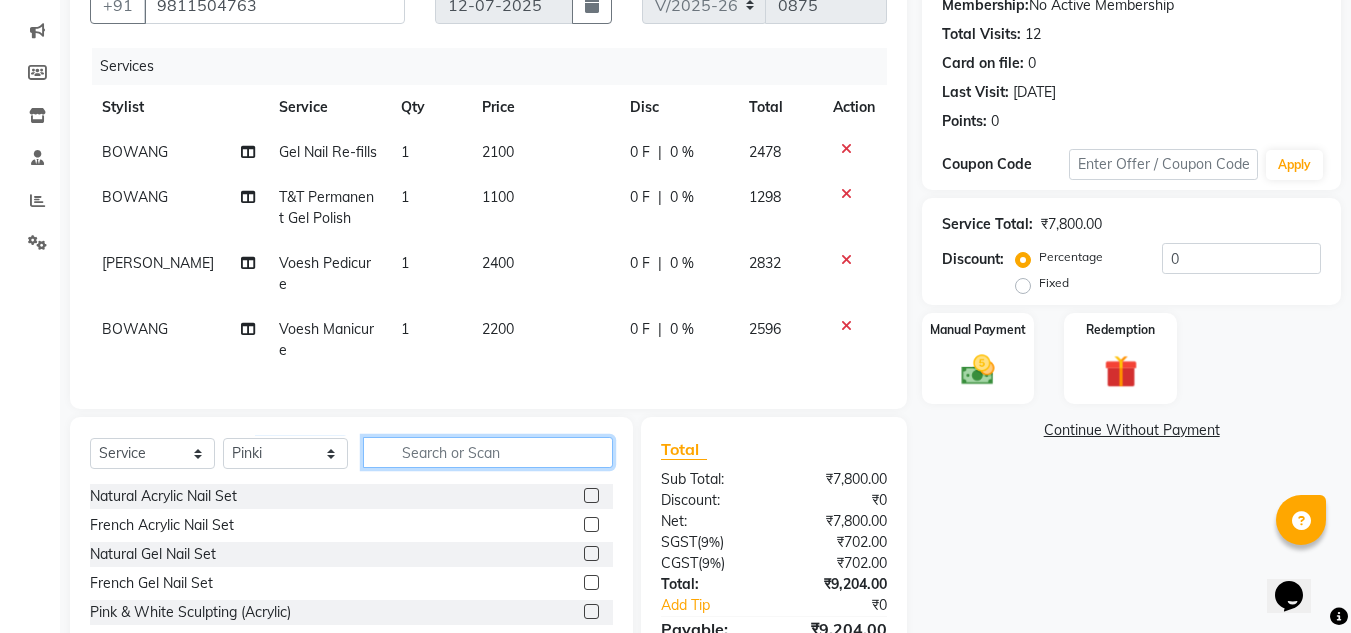 click 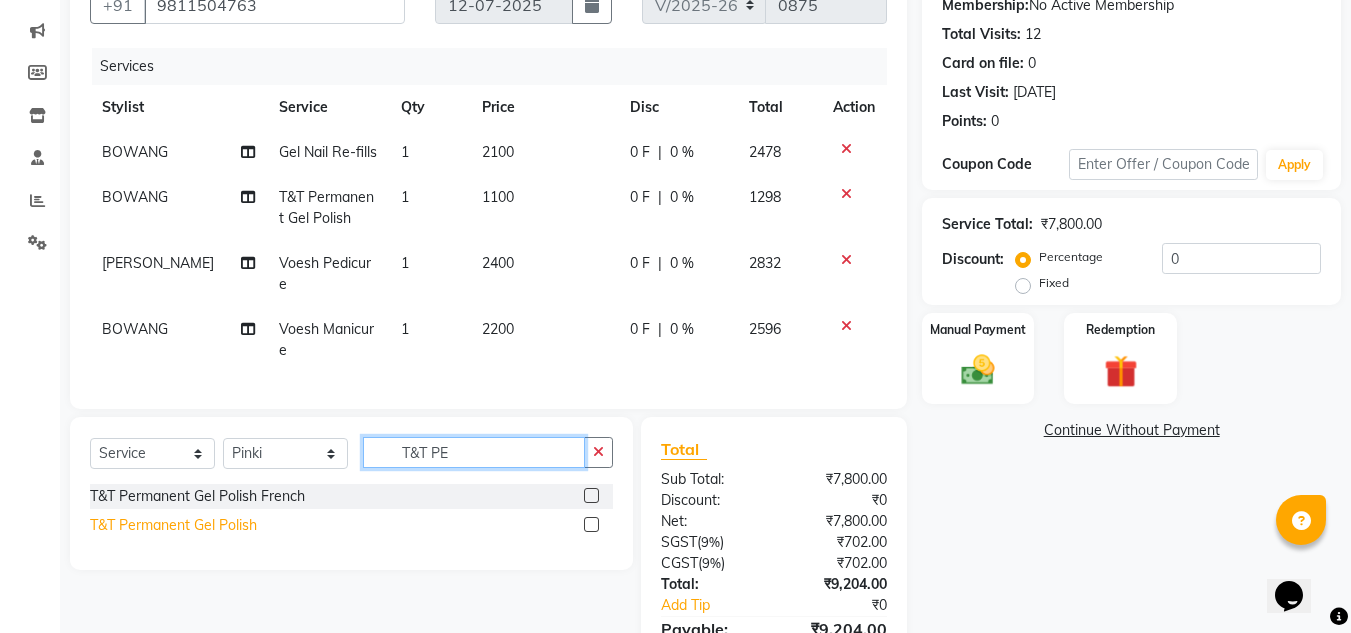 type on "T&T PE" 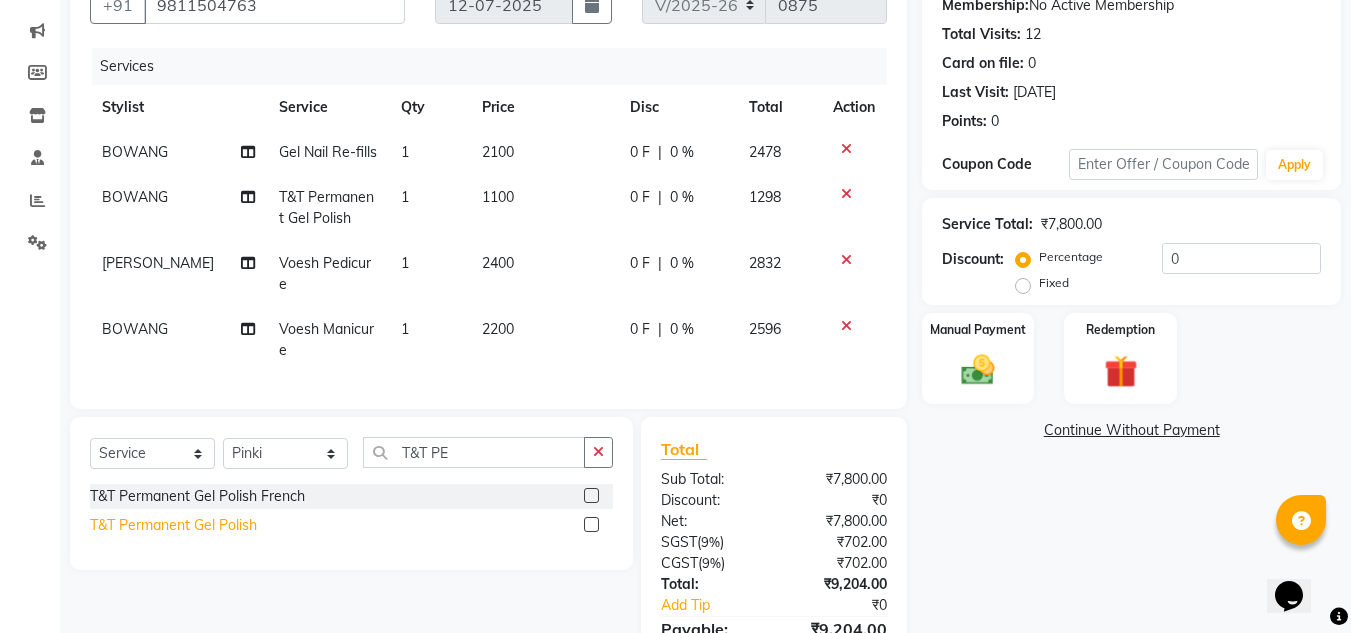 click on "T&T Permanent Gel Polish" 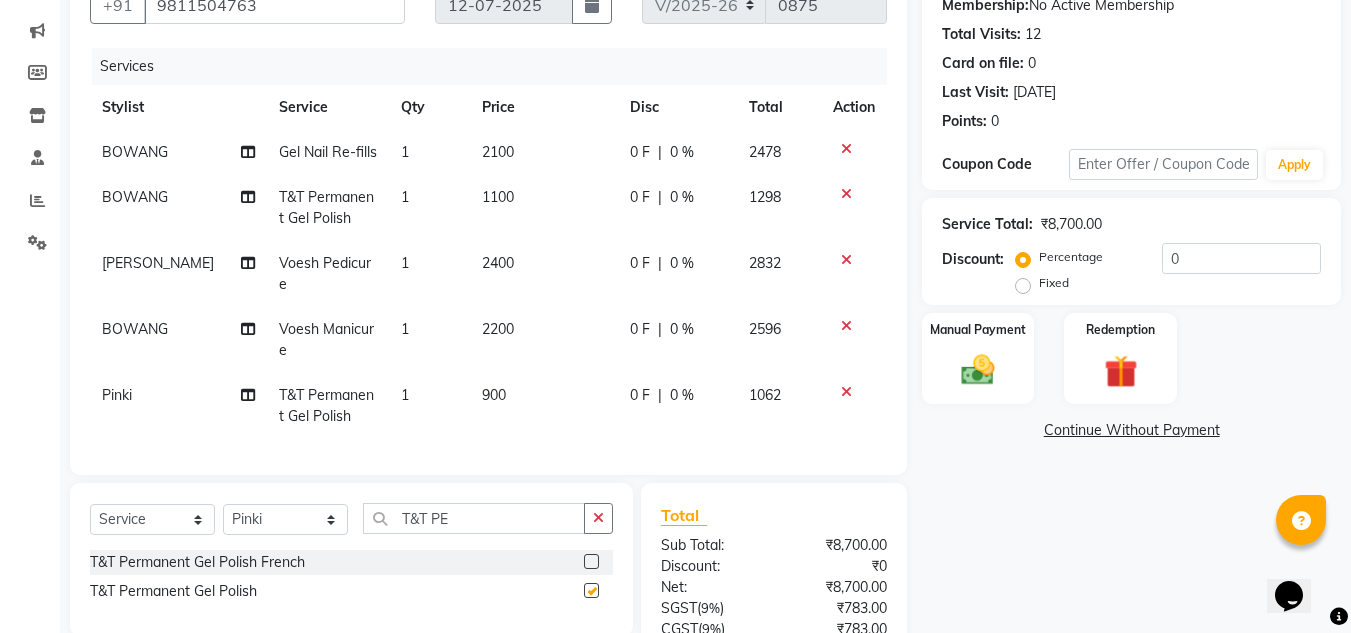 checkbox on "false" 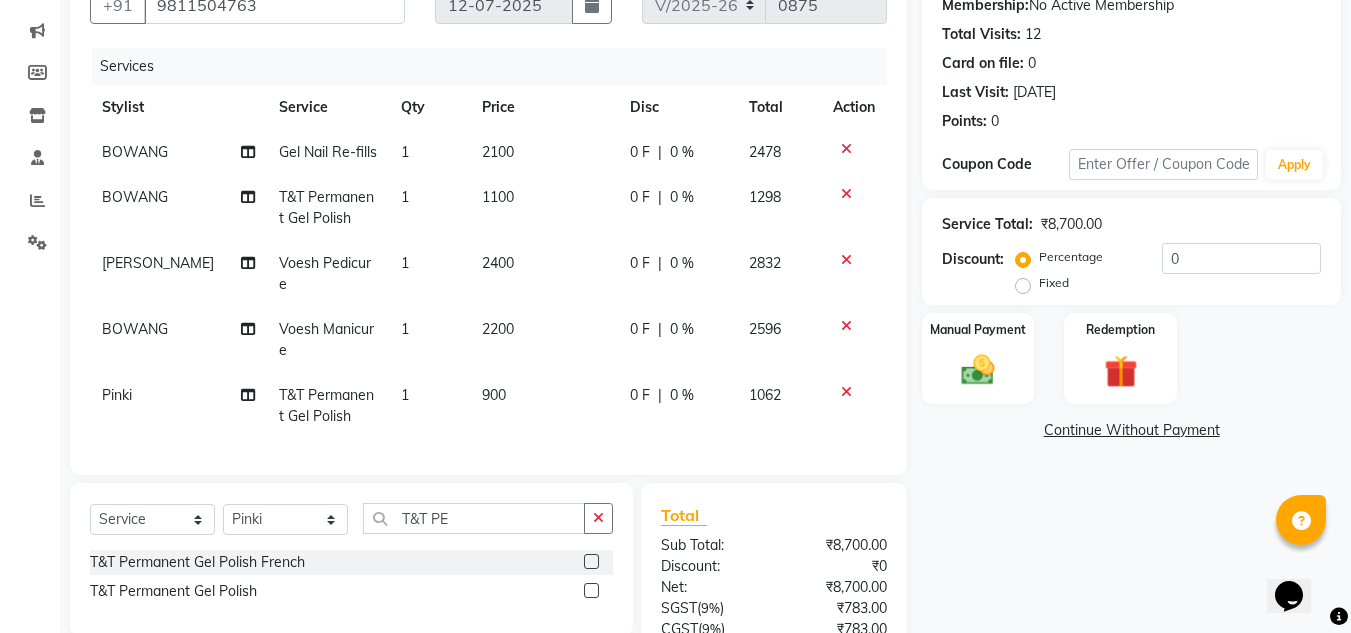 click on "900" 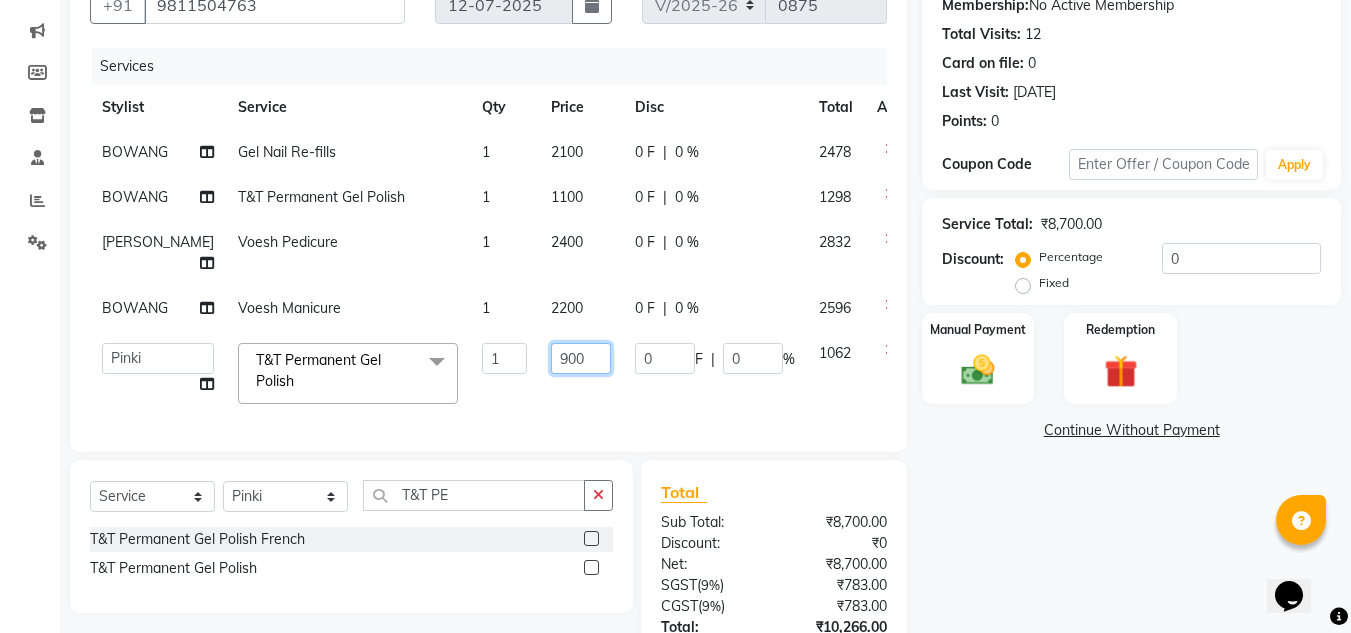click on "900" 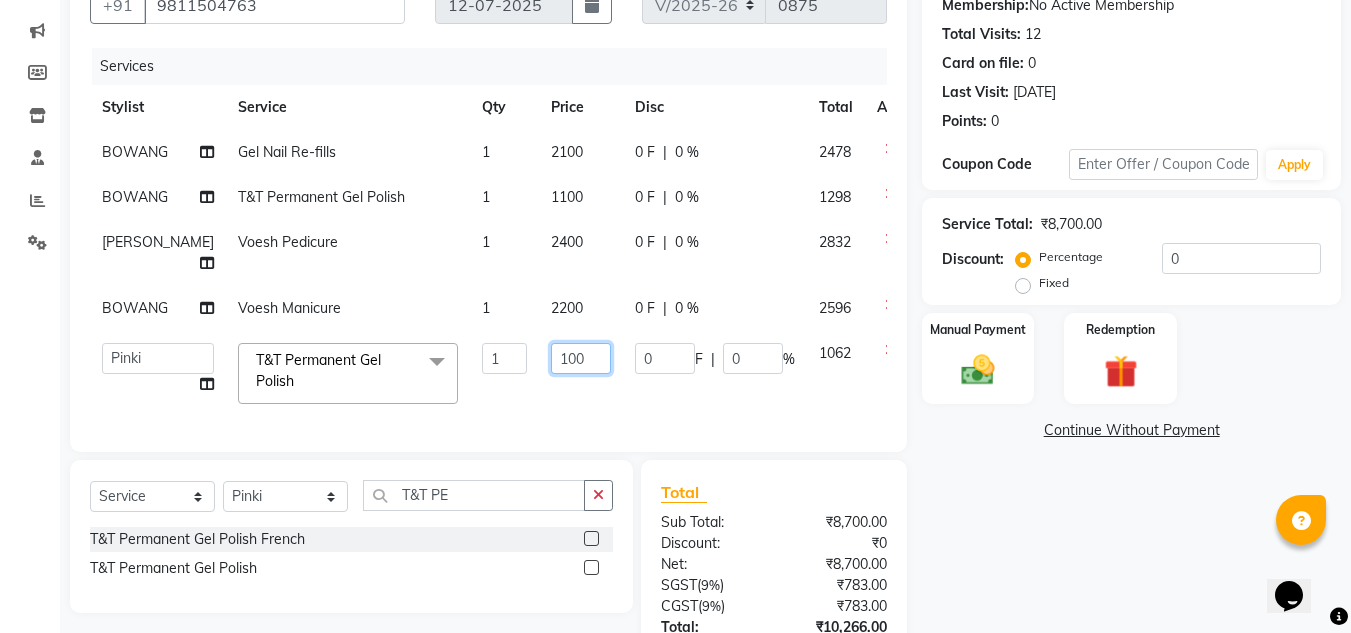 type on "1100" 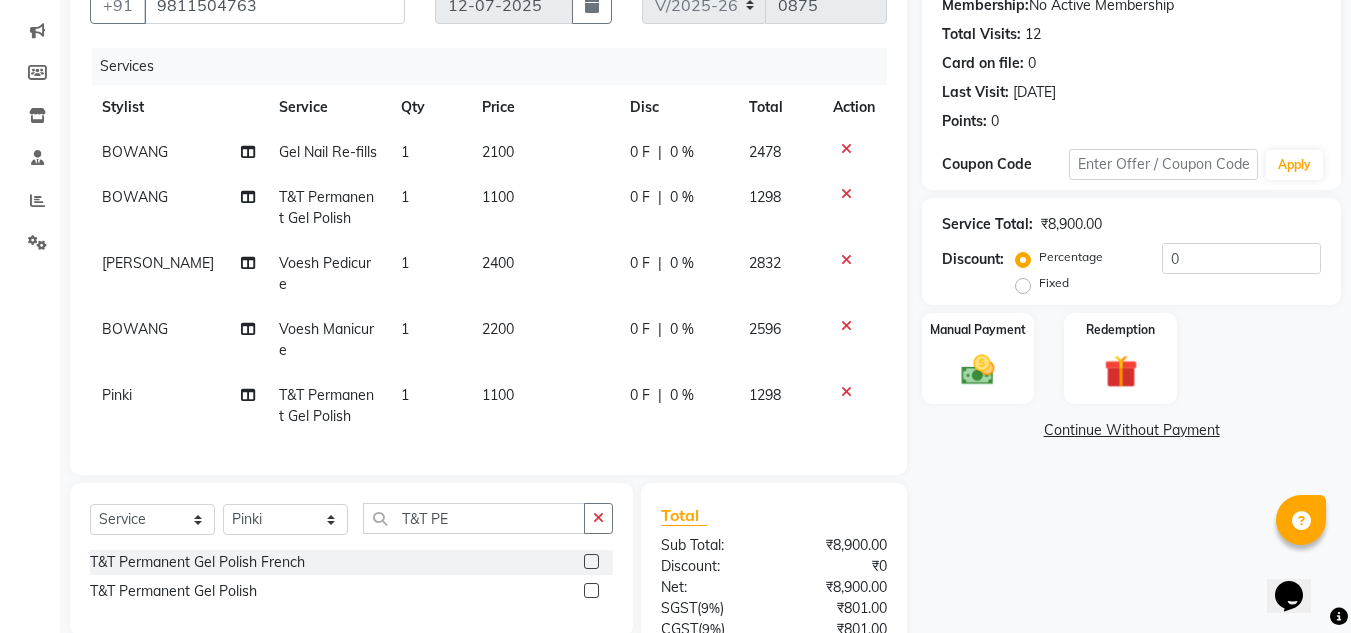 click on "Services Stylist Service Qty Price Disc Total Action BOWANG Gel Nail Re-fills 1 2100 0 F | 0 % 2478 BOWANG T&T Permanent Gel Polish 1 1100 0 F | 0 % 1298 [PERSON_NAME] Pedicure 1 2400 0 F | 0 % 2832 BOWANG Voesh Manicure 1 2200 0 F | 0 % 2596 Pinki T&T Permanent Gel Polish 1 1100 0 F | 0 % 1298" 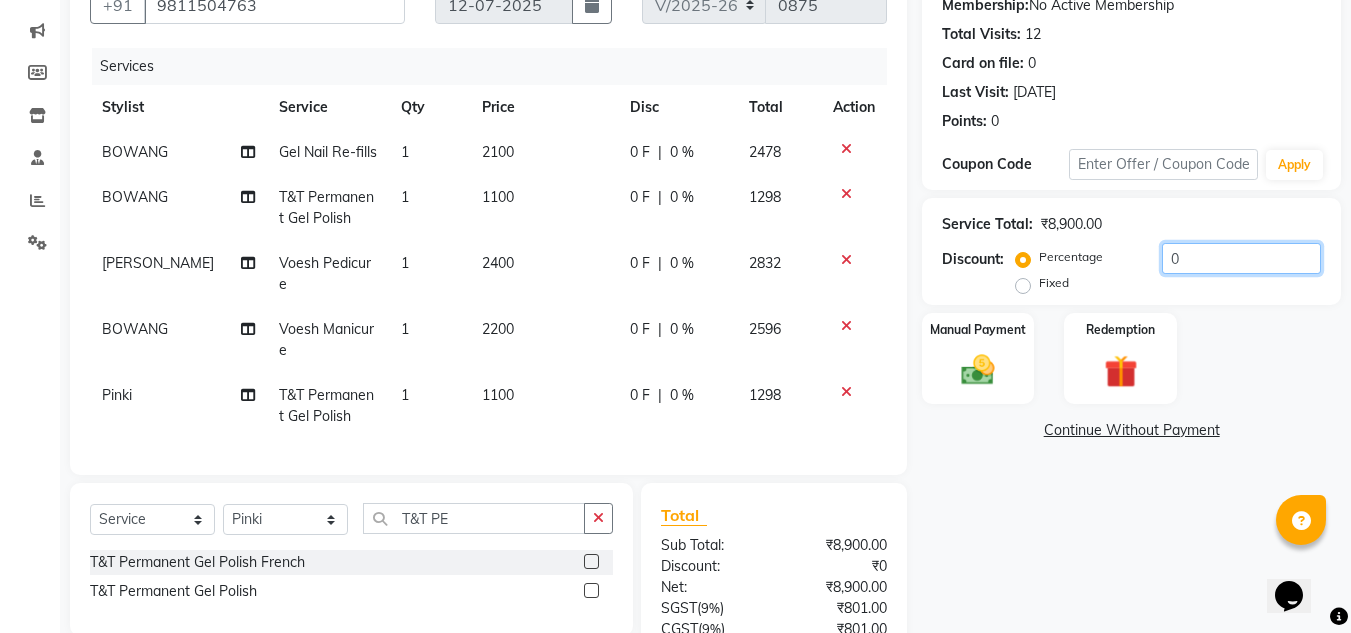 click on "0" 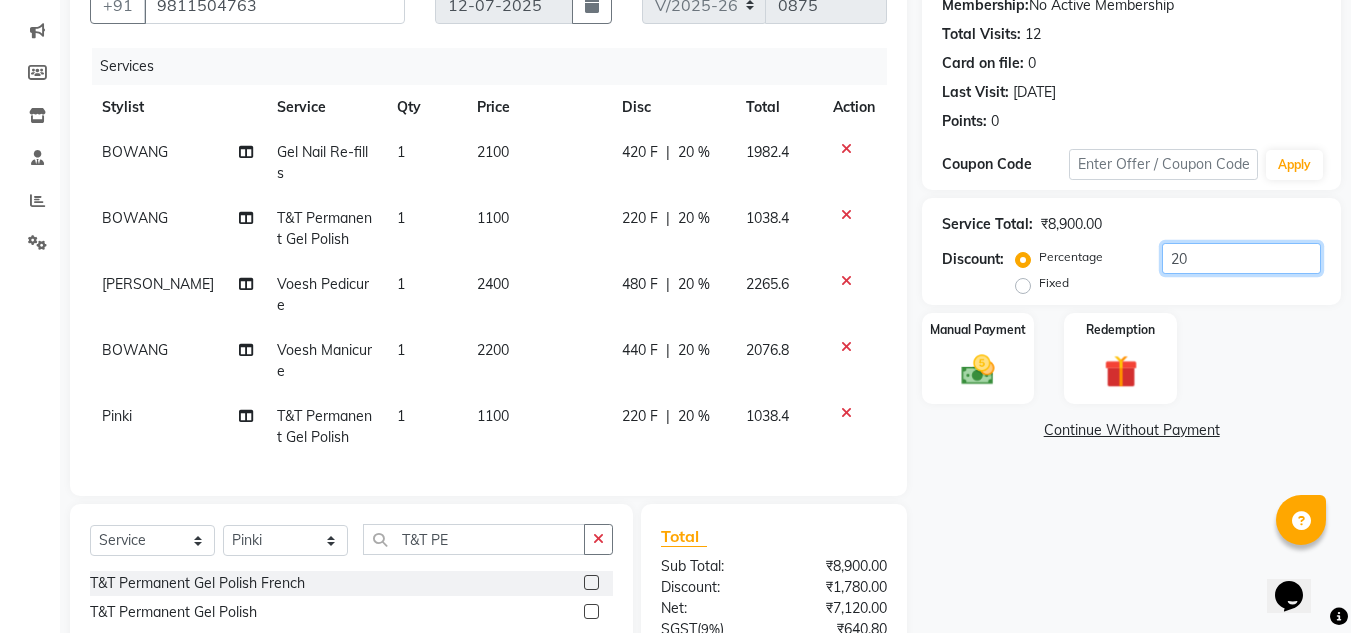 type on "20" 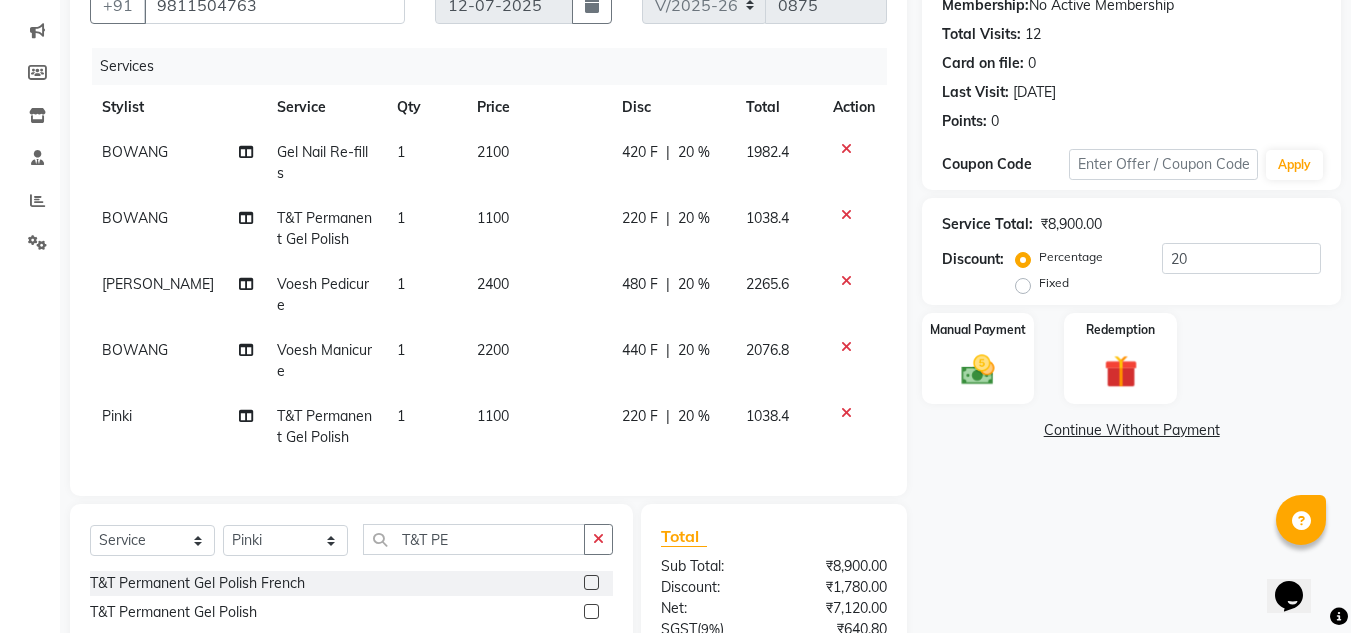 click on "Name: [PERSON_NAME]  Membership:  No Active Membership  Total Visits:  12 Card on file:  0 Last Visit:   [DATE] Points:   0  Coupon Code Apply Service Total:  ₹8,900.00  Discount:  Percentage   Fixed  20 Manual Payment Redemption  Continue Without Payment" 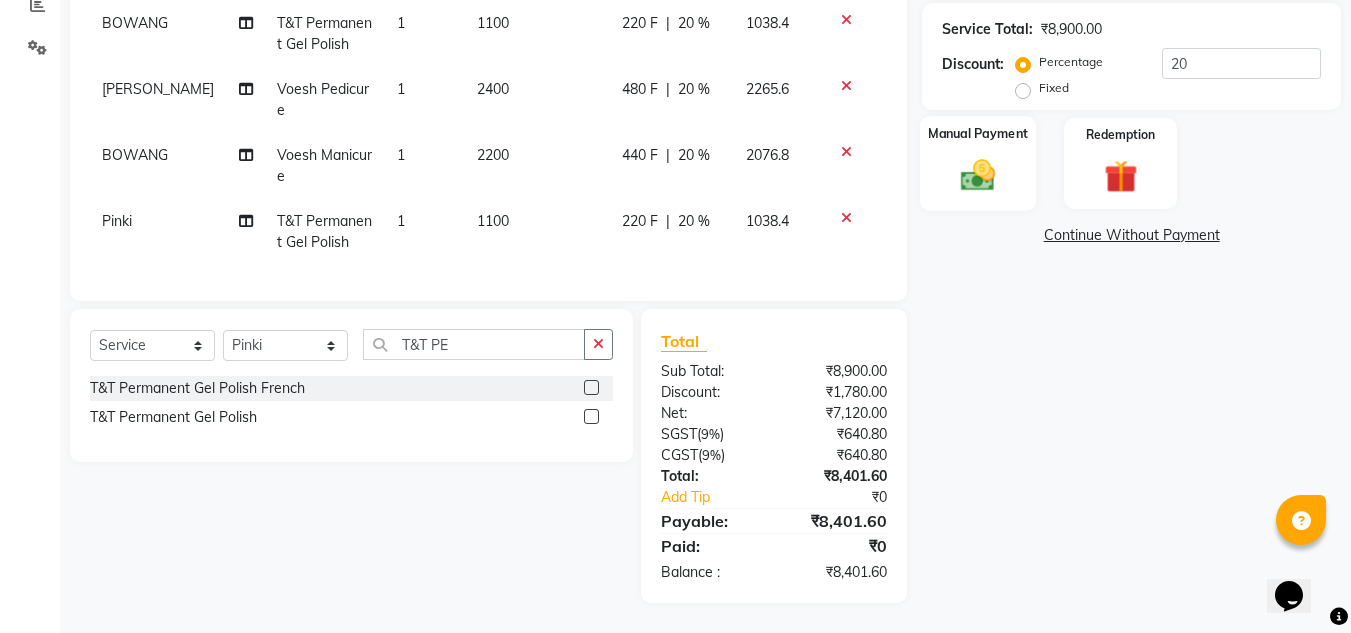 click 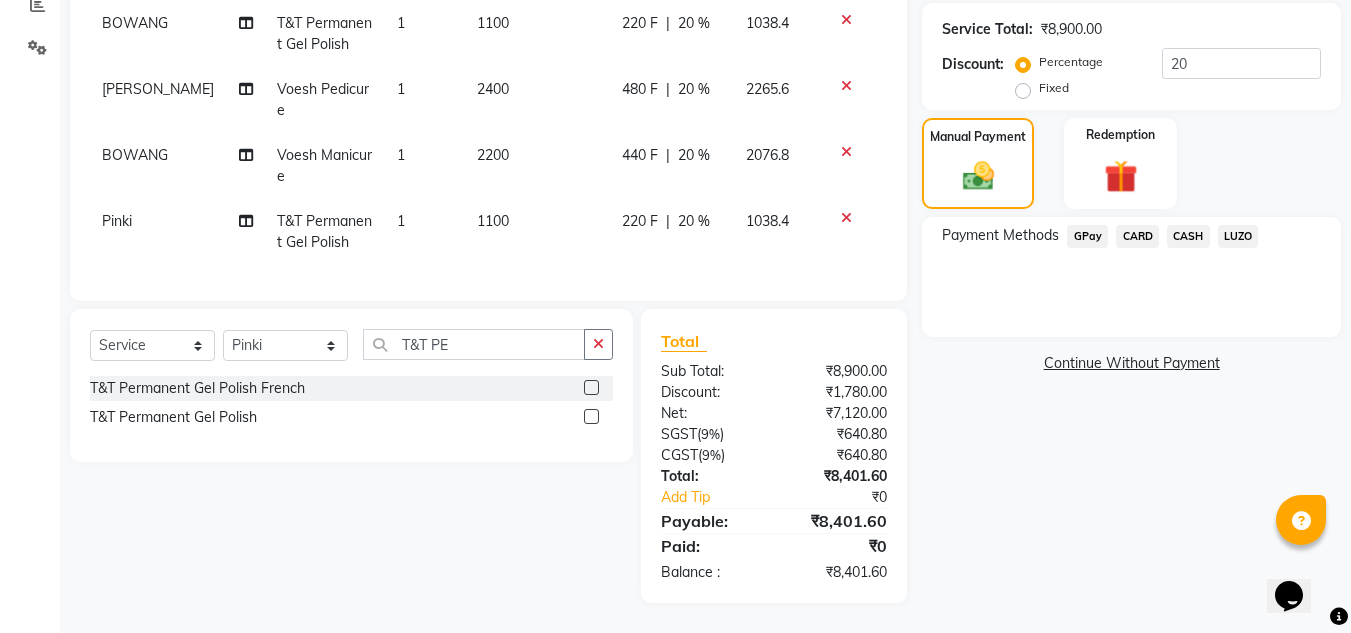 click on "CASH" 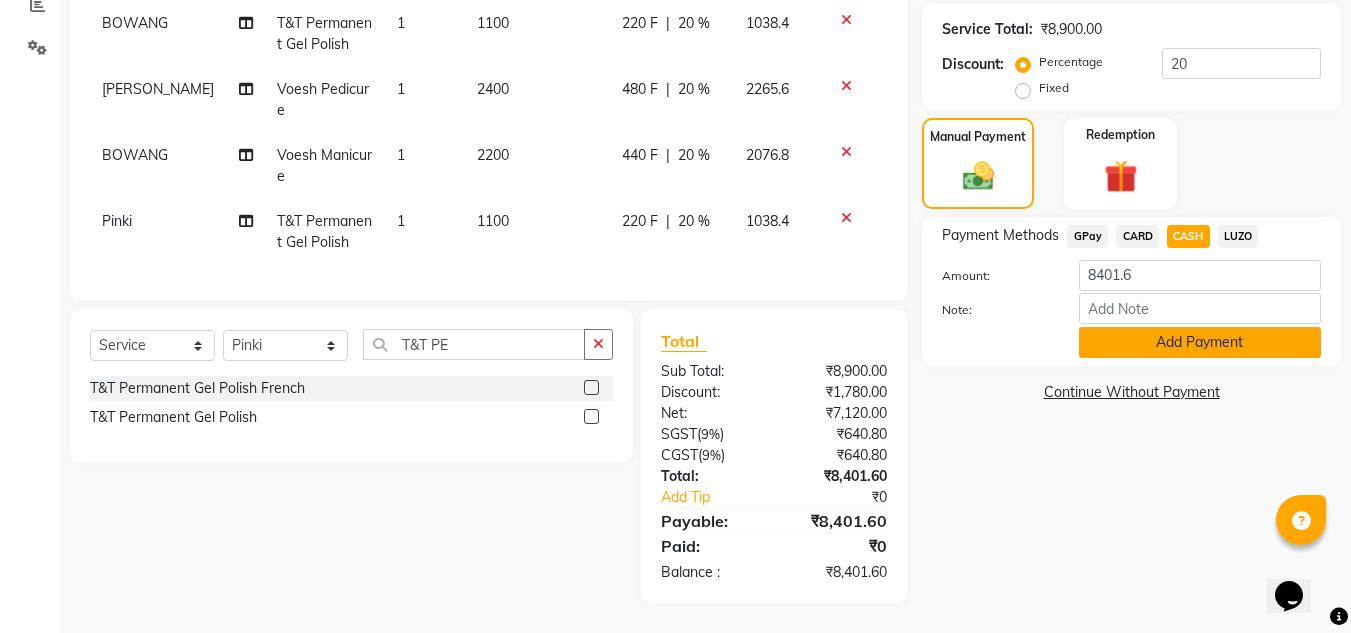 click on "Add Payment" 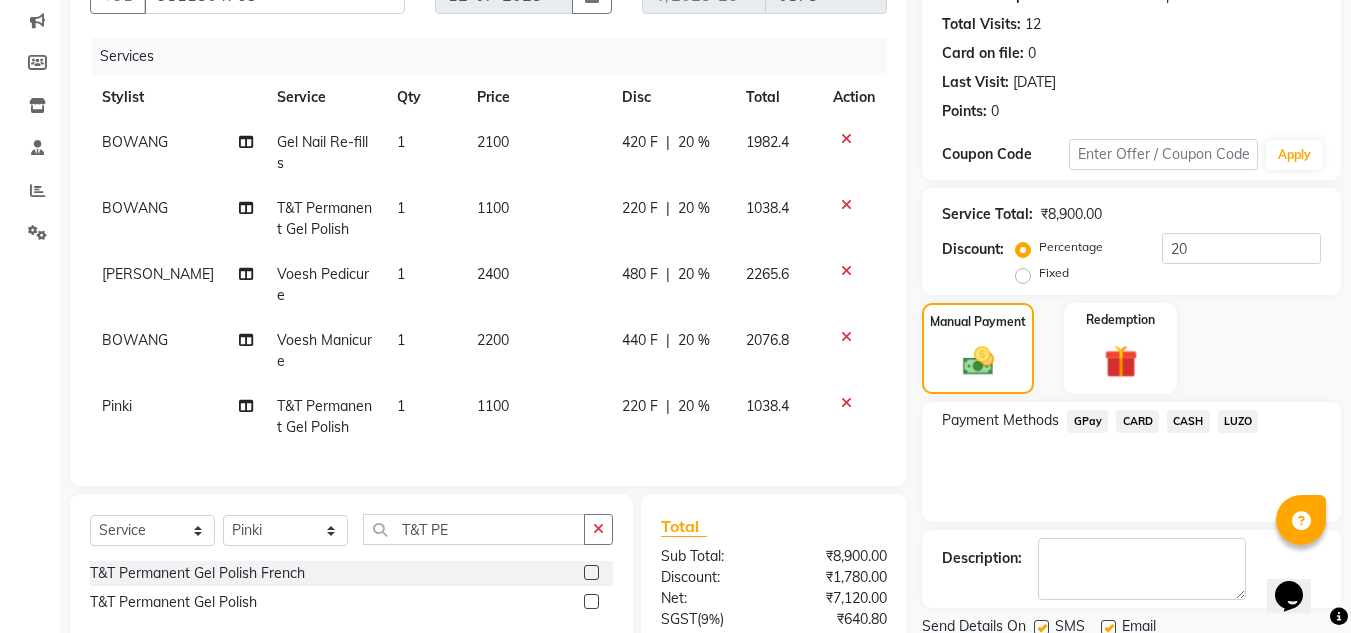 scroll, scrollTop: 410, scrollLeft: 0, axis: vertical 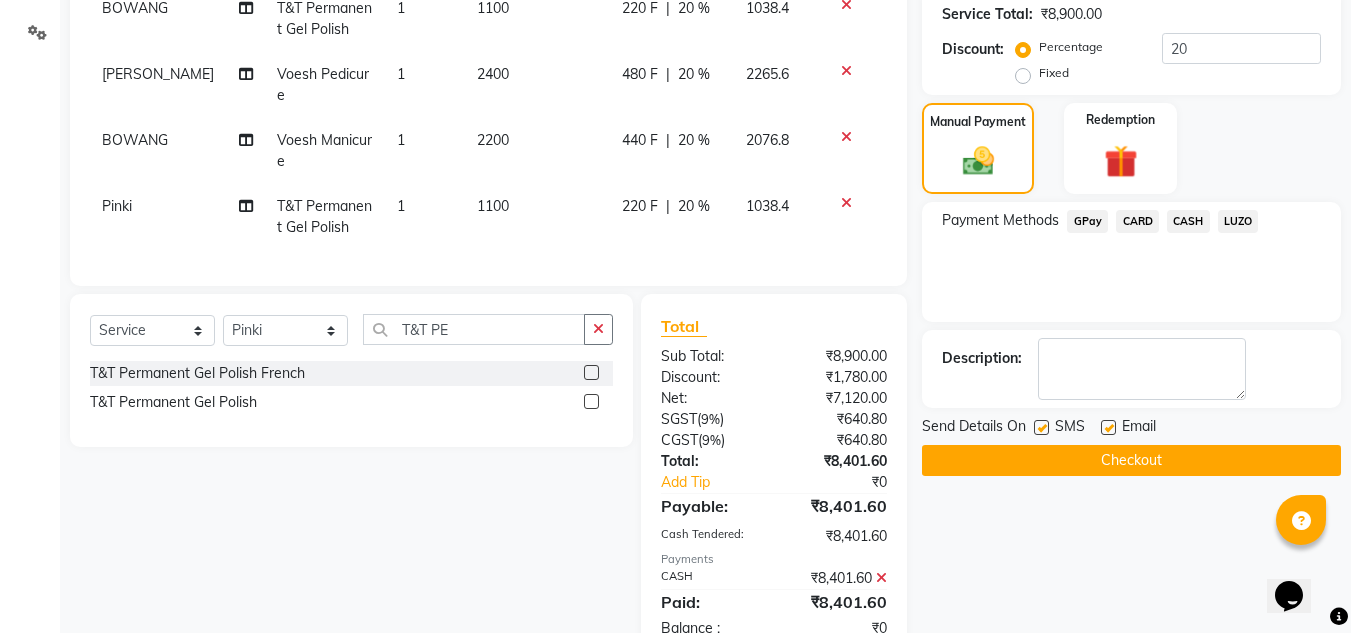click on "Checkout" 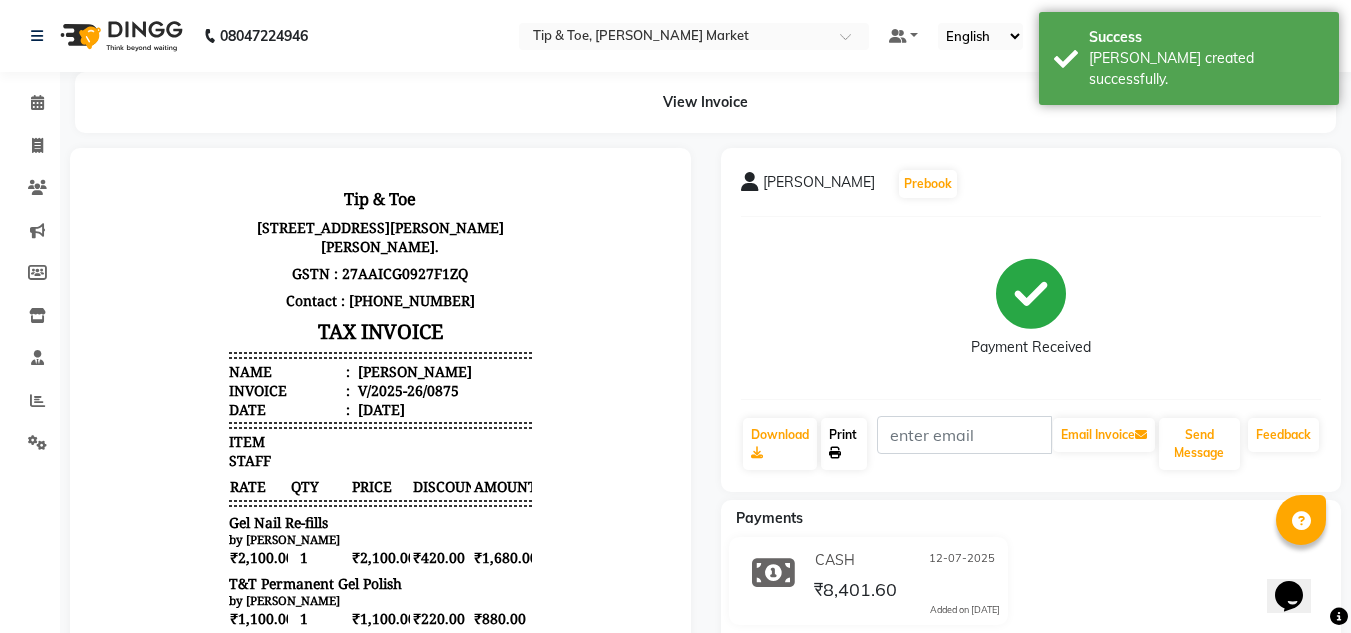 scroll, scrollTop: 0, scrollLeft: 0, axis: both 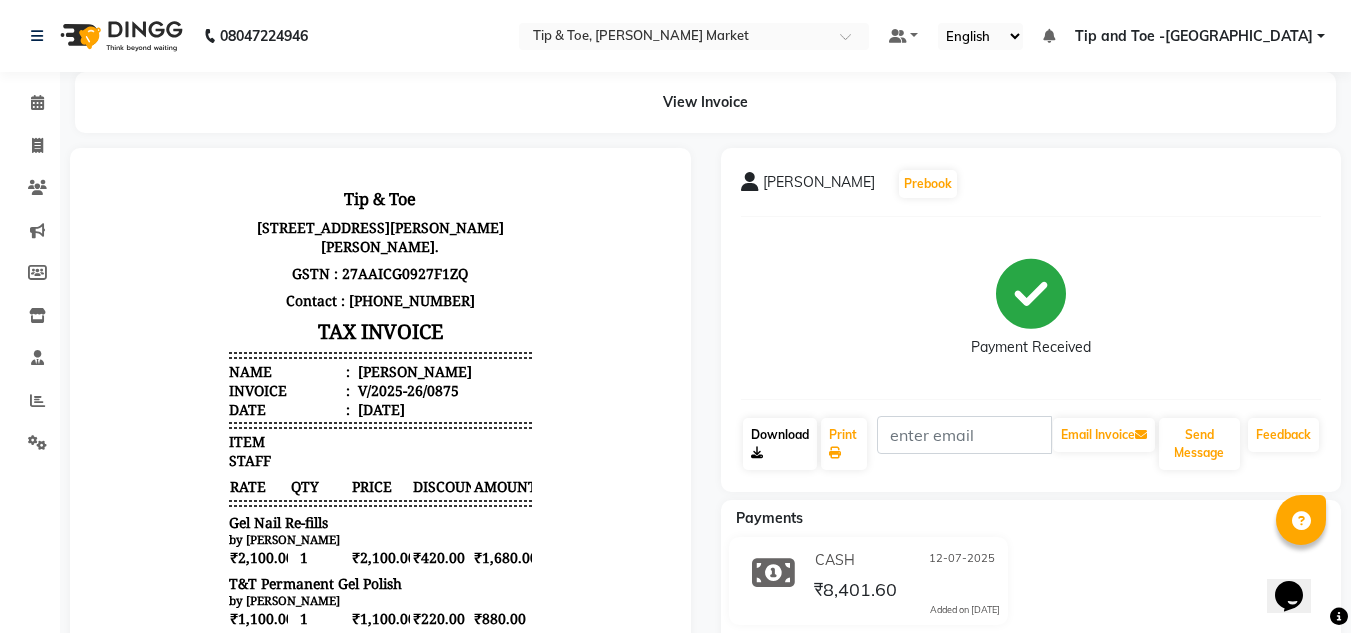 click on "Download" 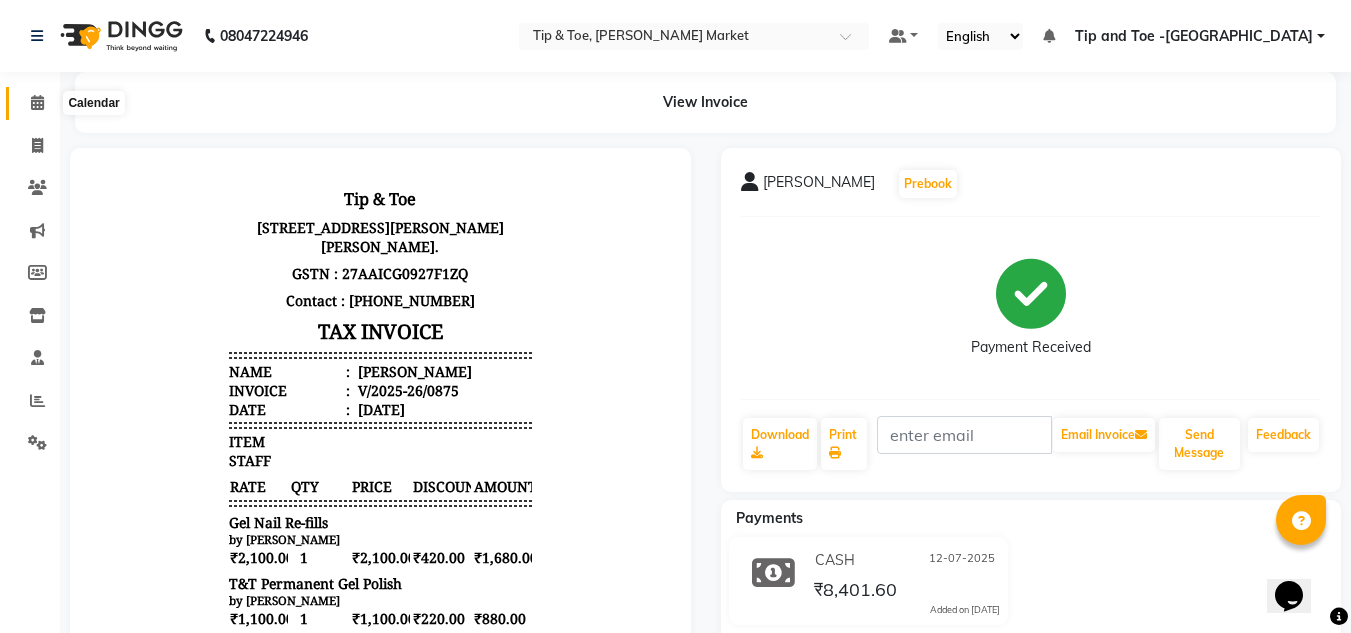 click 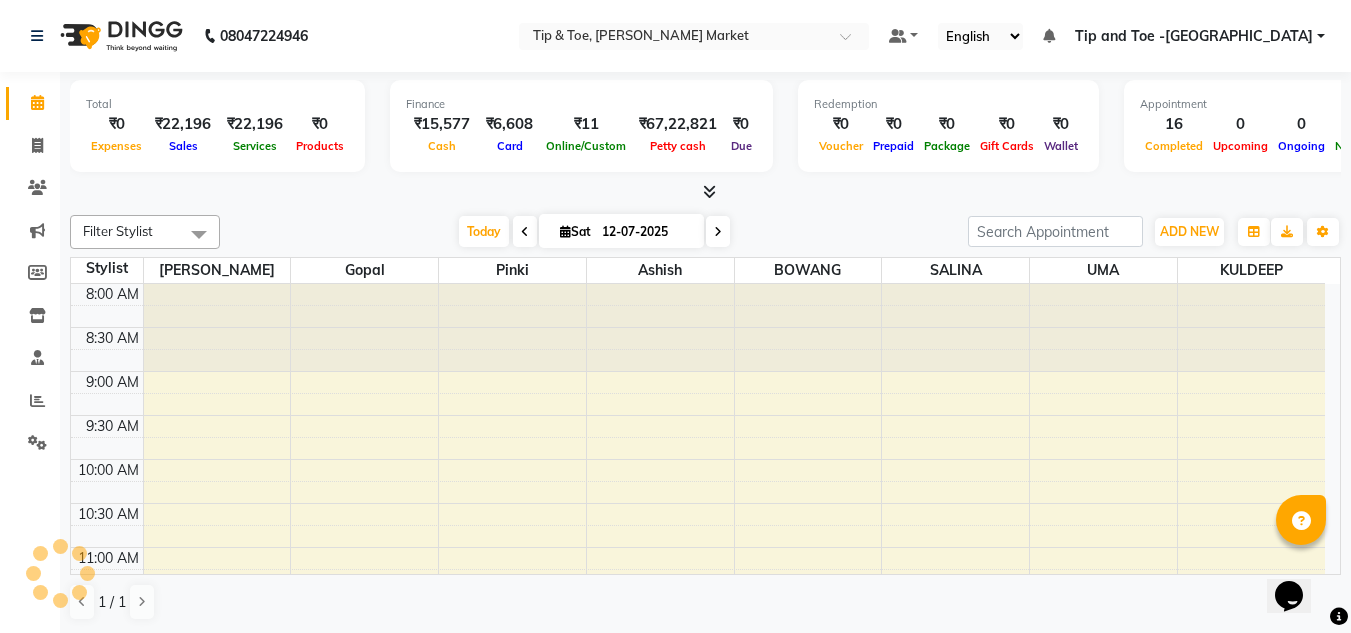 scroll, scrollTop: 815, scrollLeft: 0, axis: vertical 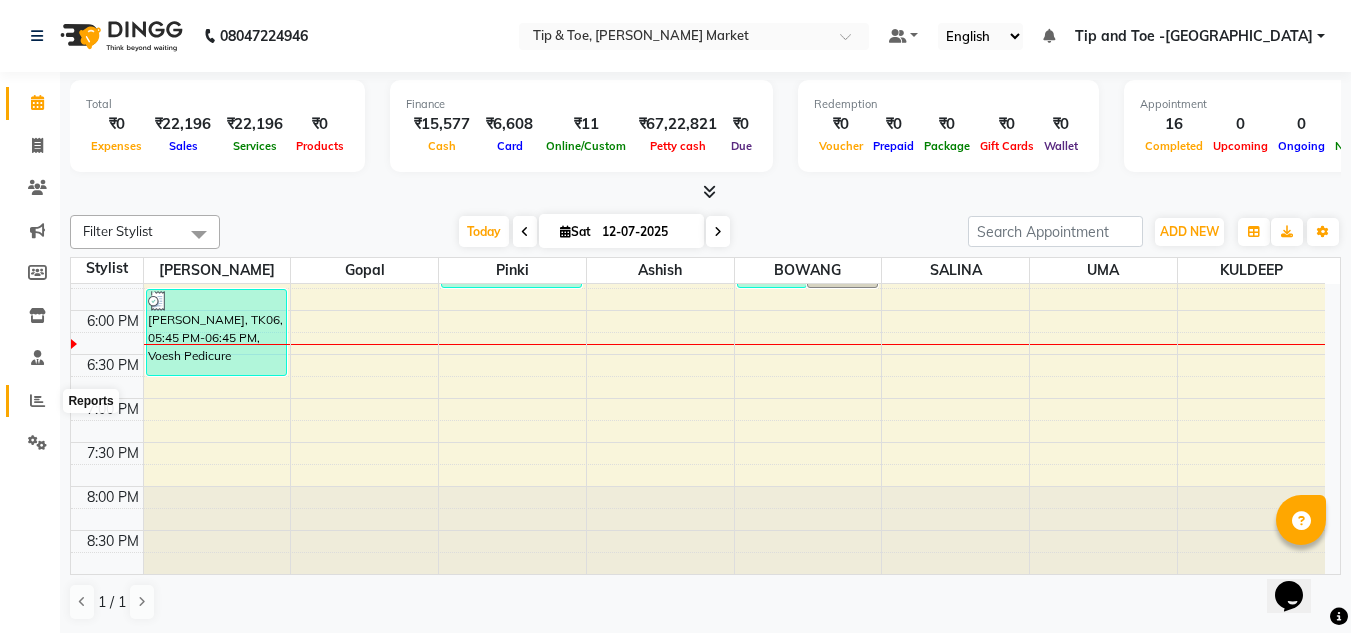 click 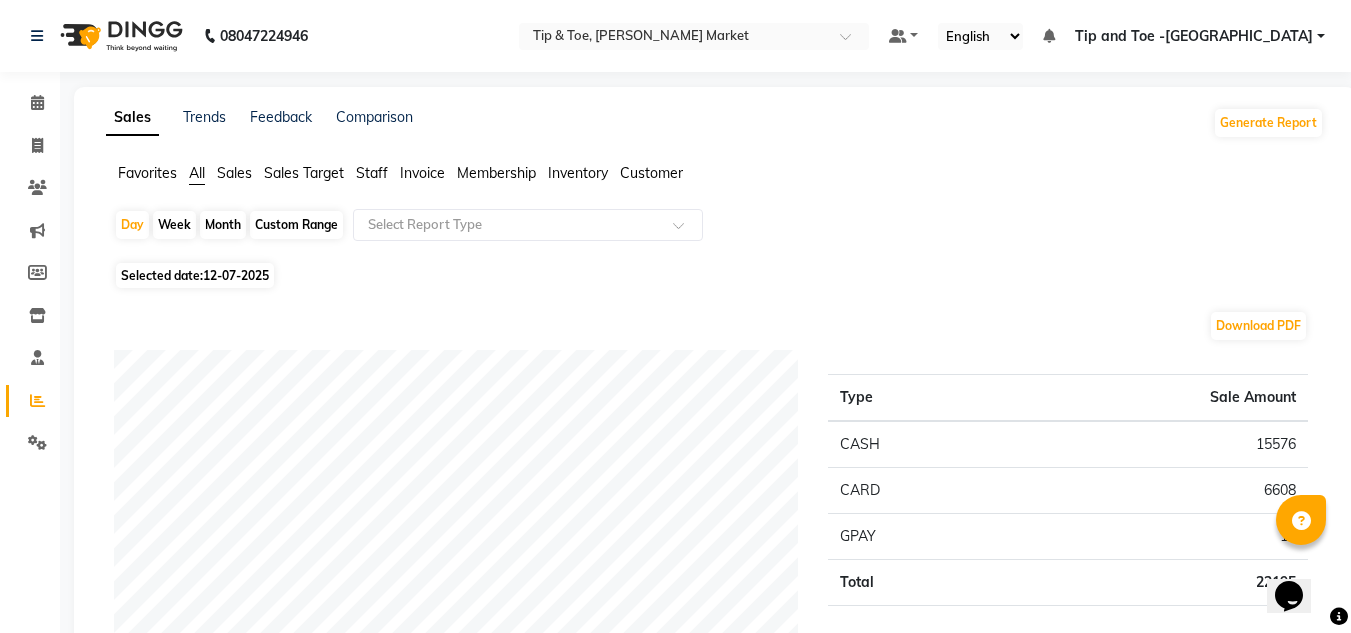 click on "Staff" 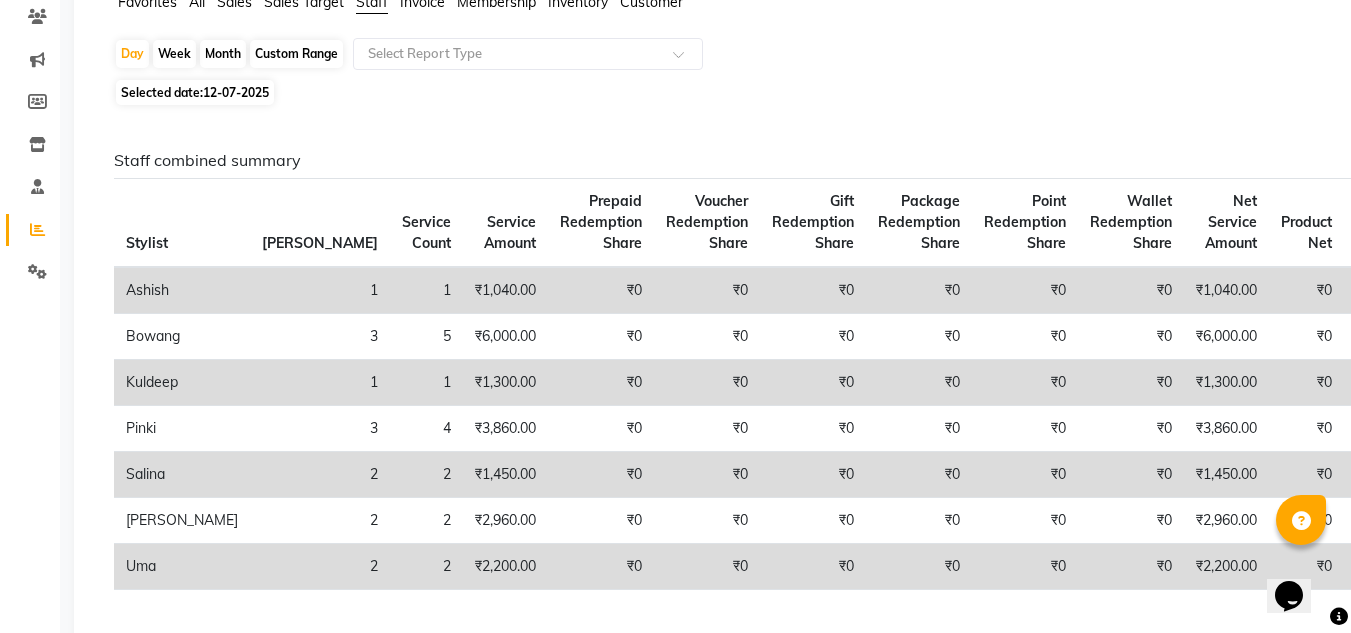 scroll, scrollTop: 0, scrollLeft: 0, axis: both 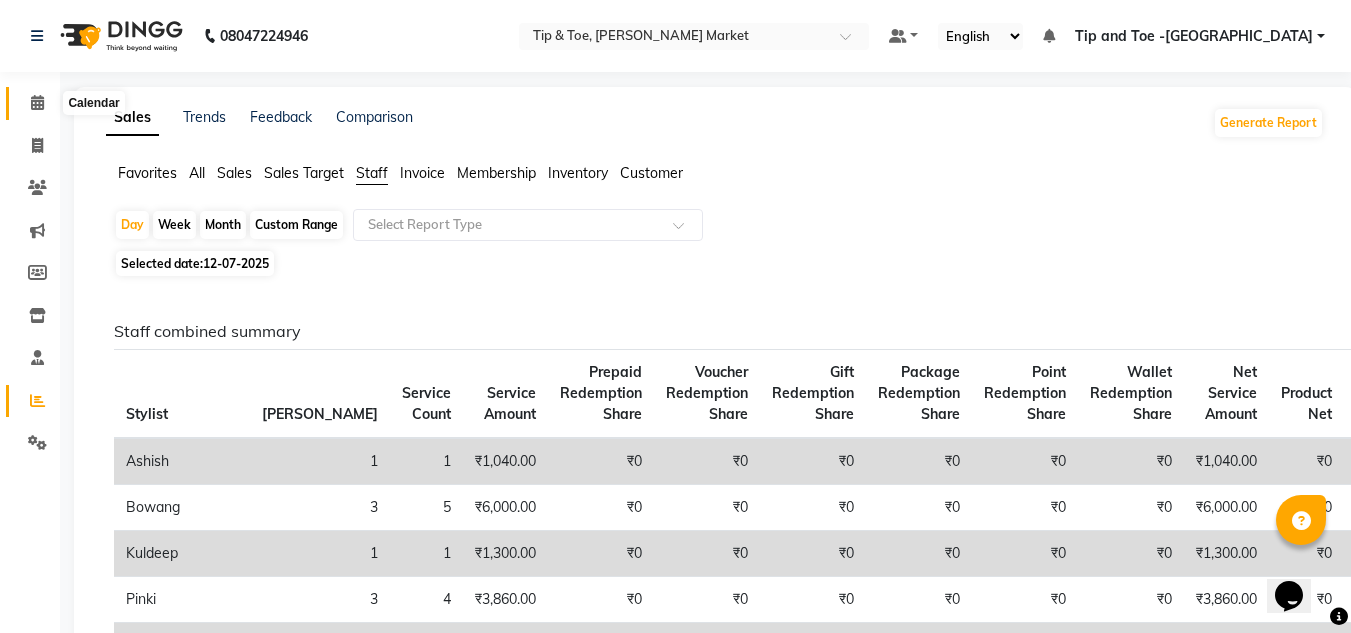 click 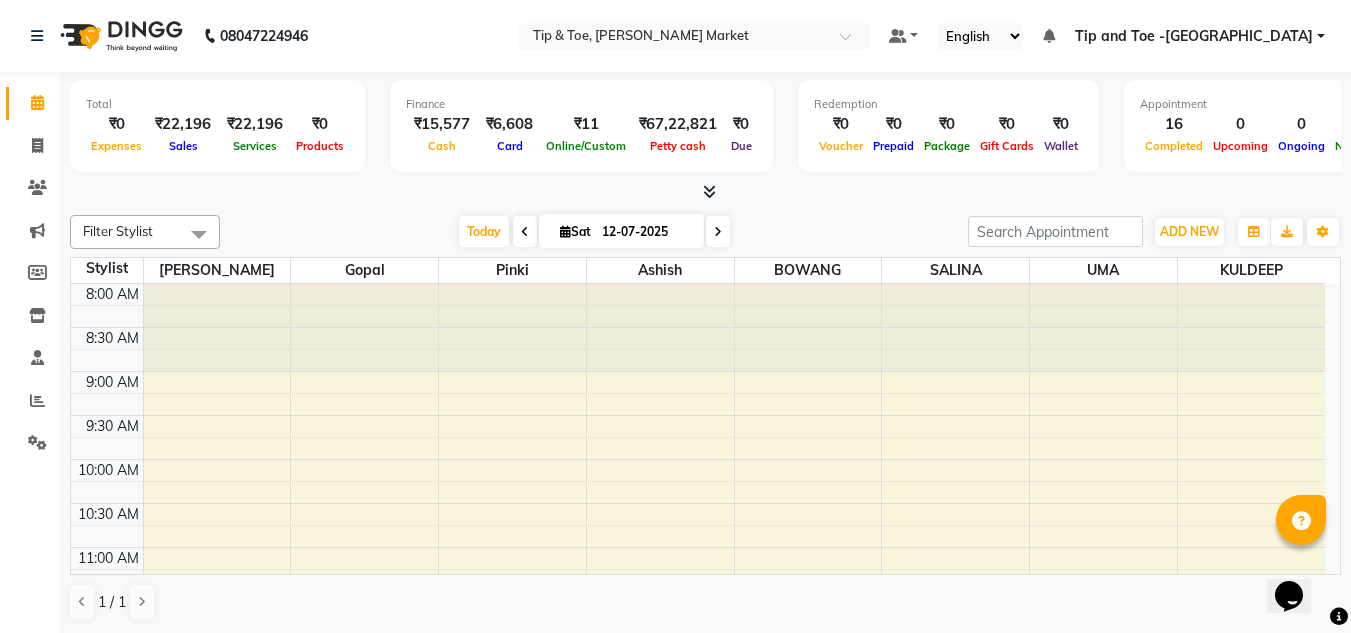 scroll, scrollTop: 815, scrollLeft: 0, axis: vertical 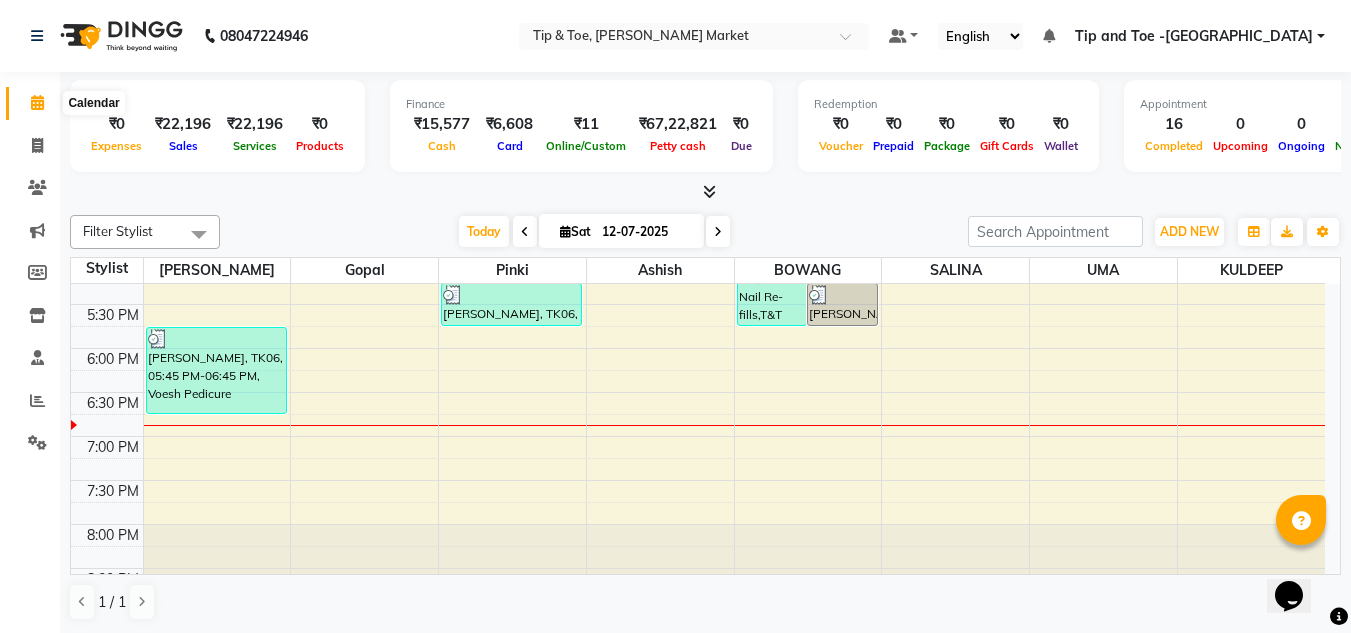 click 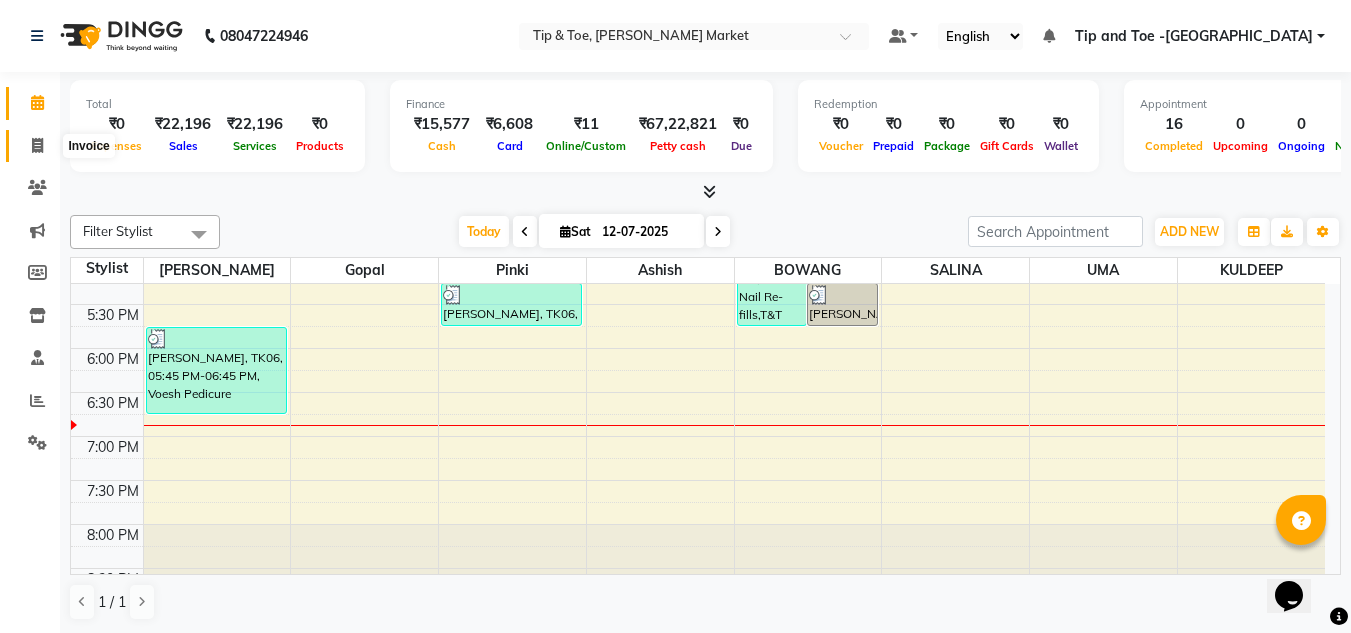 click 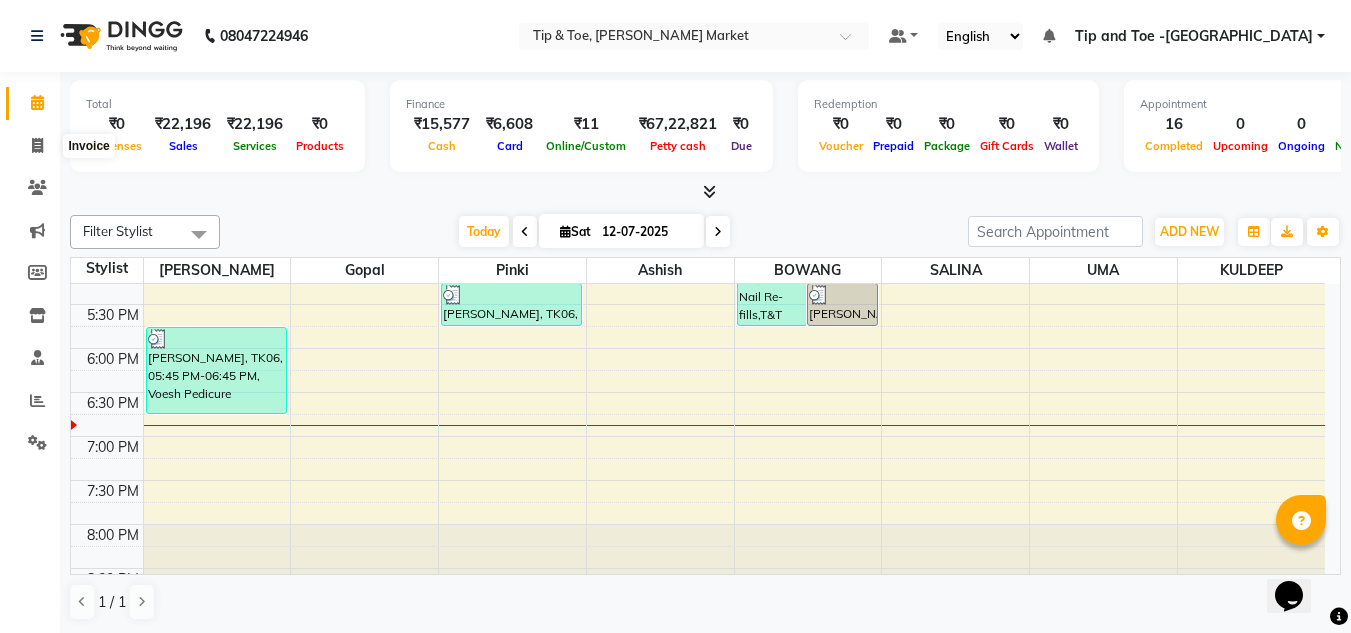 select on "service" 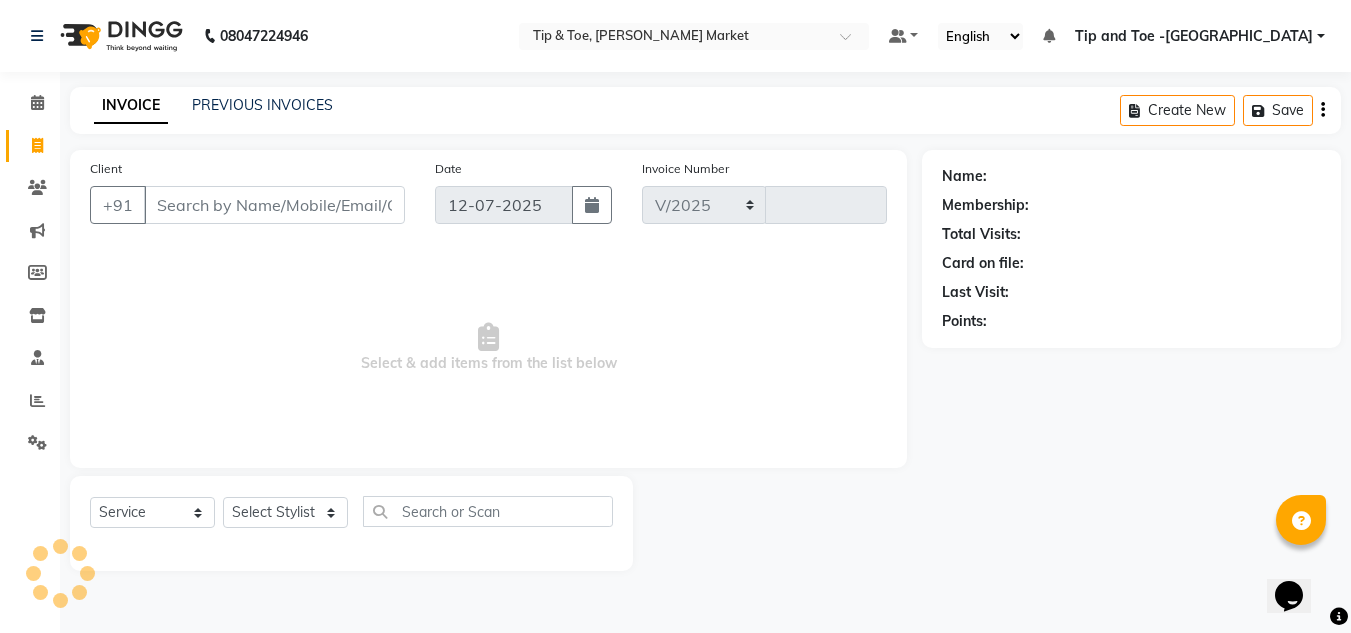 select on "5940" 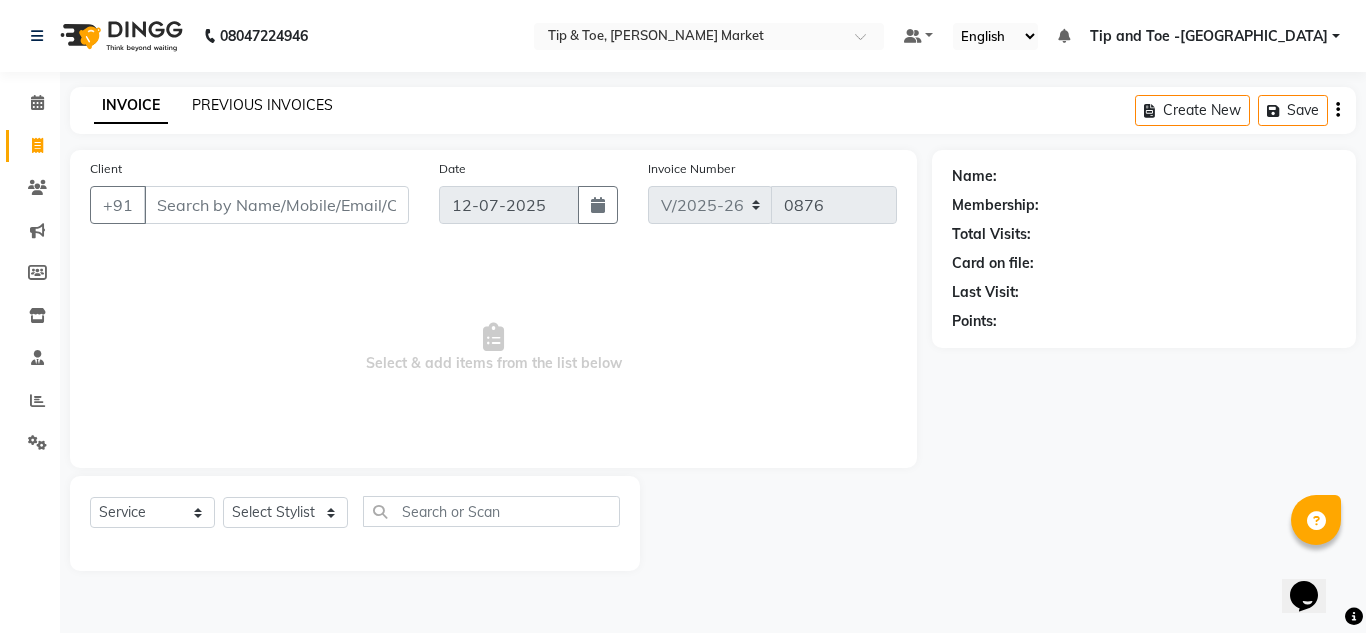 click on "PREVIOUS INVOICES" 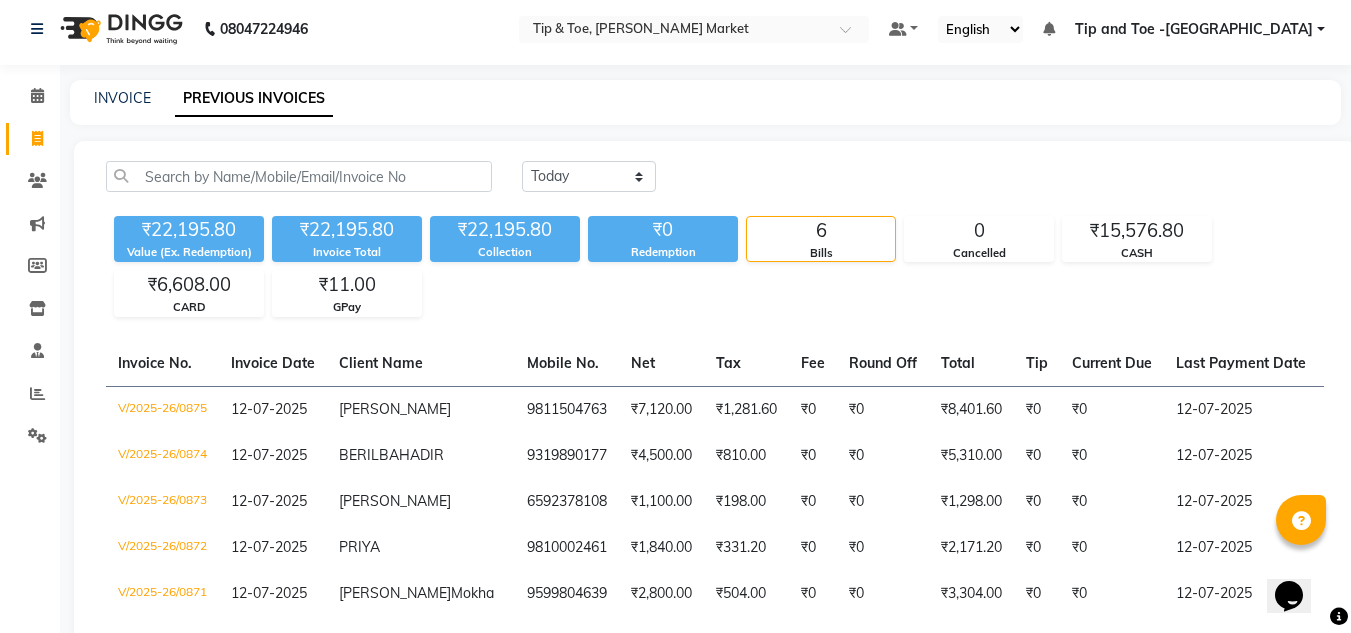 scroll, scrollTop: 0, scrollLeft: 0, axis: both 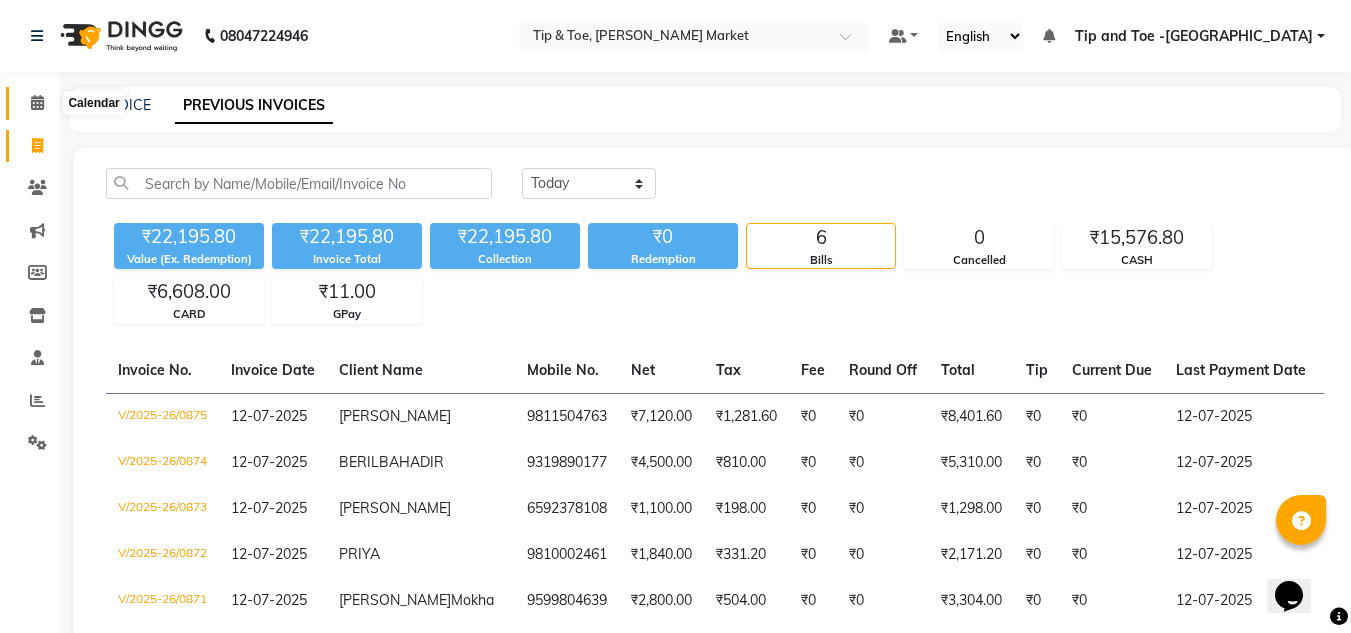 click 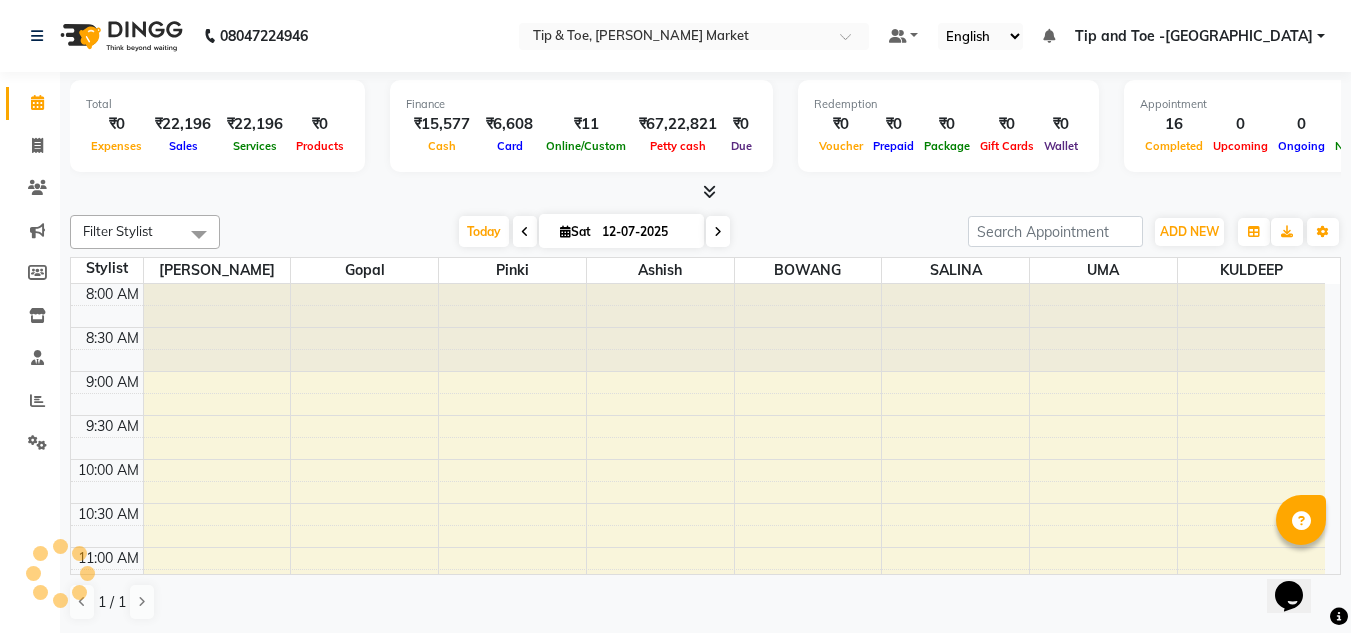 scroll, scrollTop: 0, scrollLeft: 0, axis: both 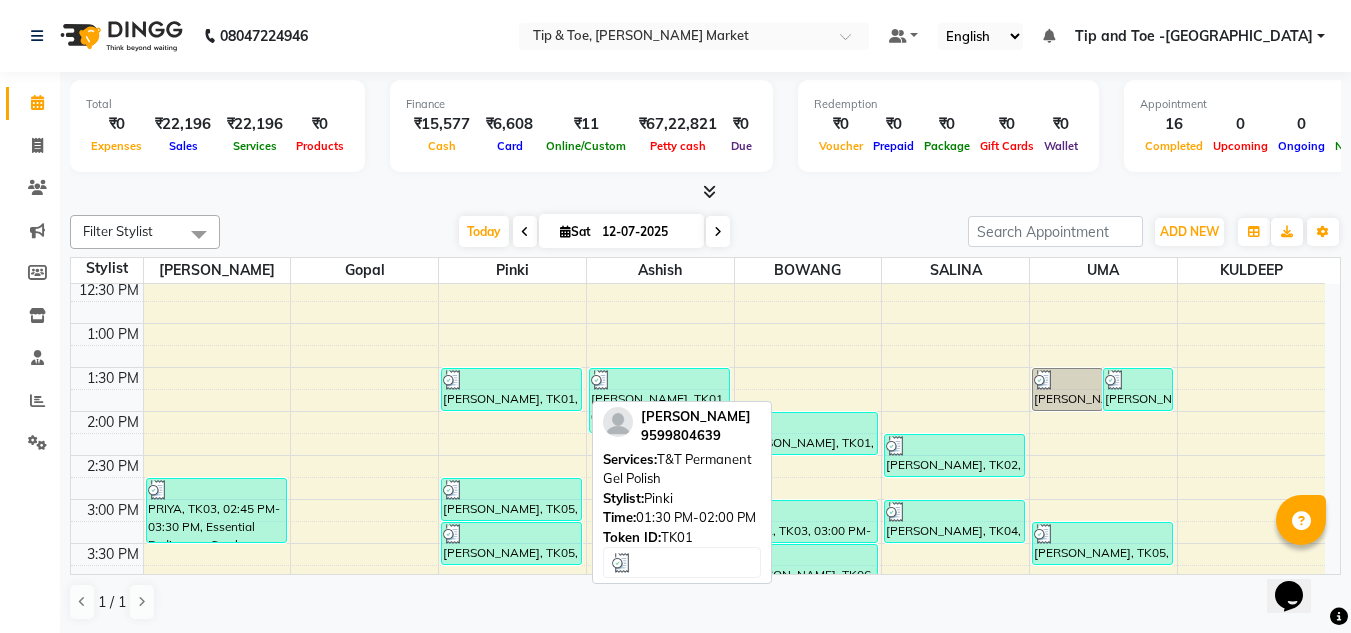 click on "[PERSON_NAME], TK01, 01:30 PM-02:00 PM, T&T Permanent Gel Polish" at bounding box center (511, 389) 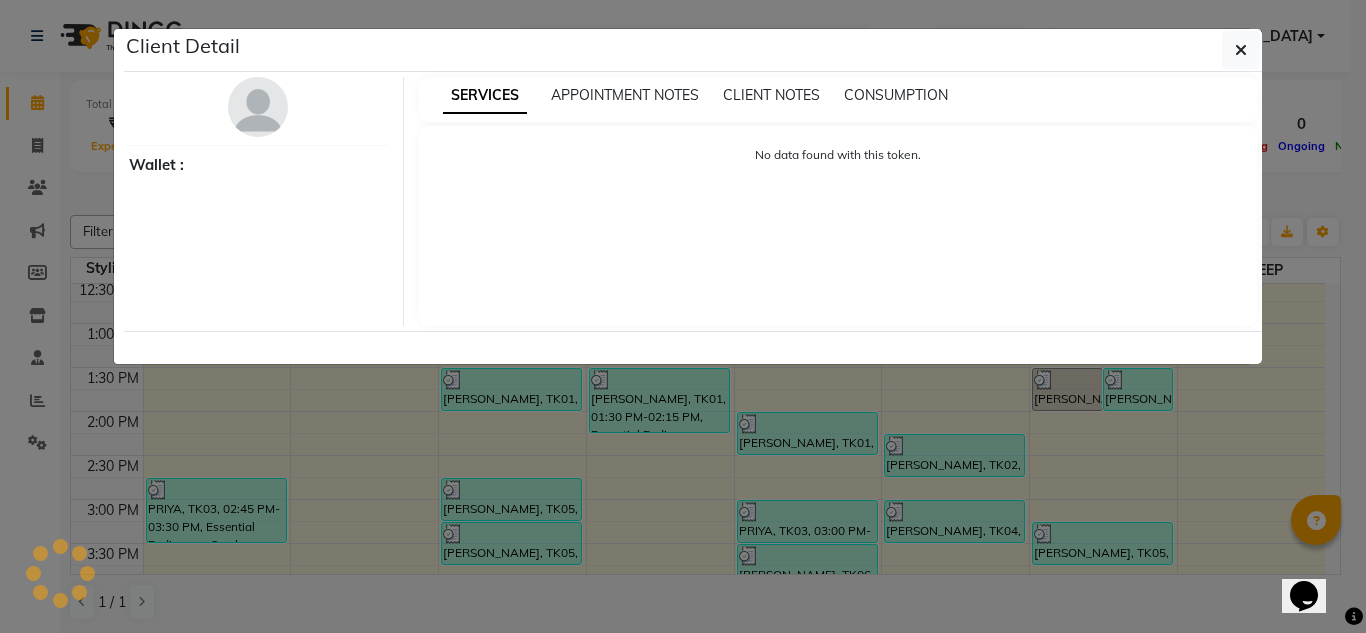 select on "3" 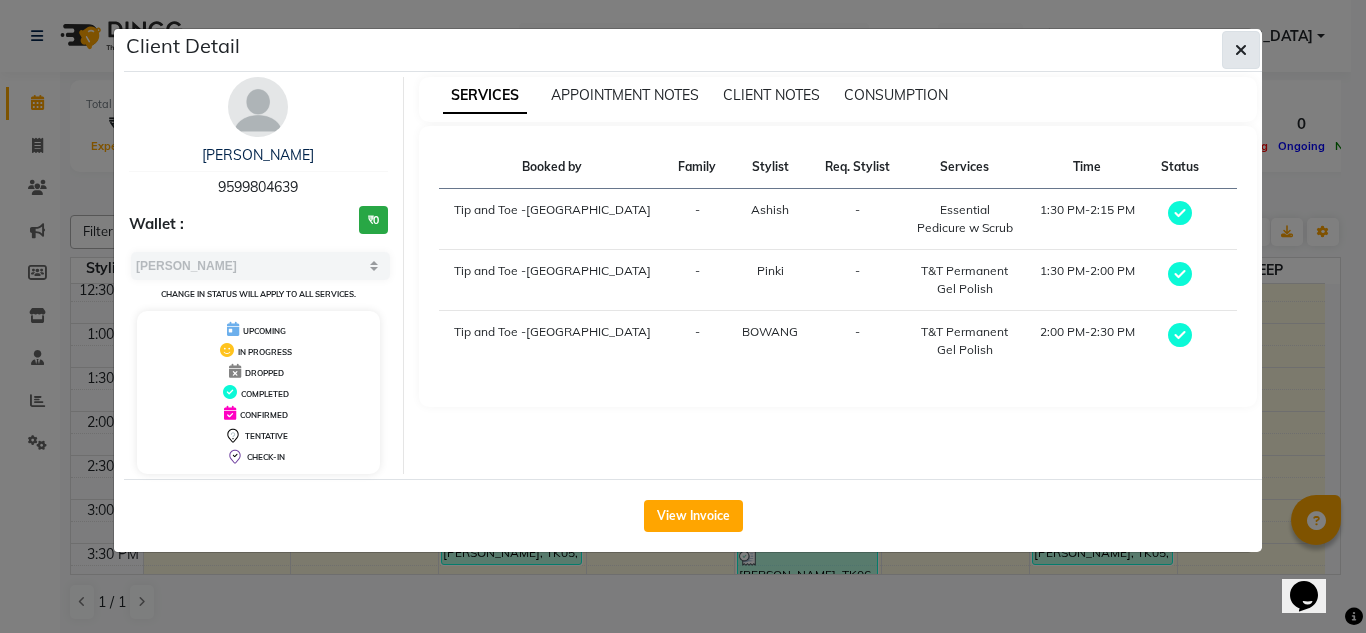 click 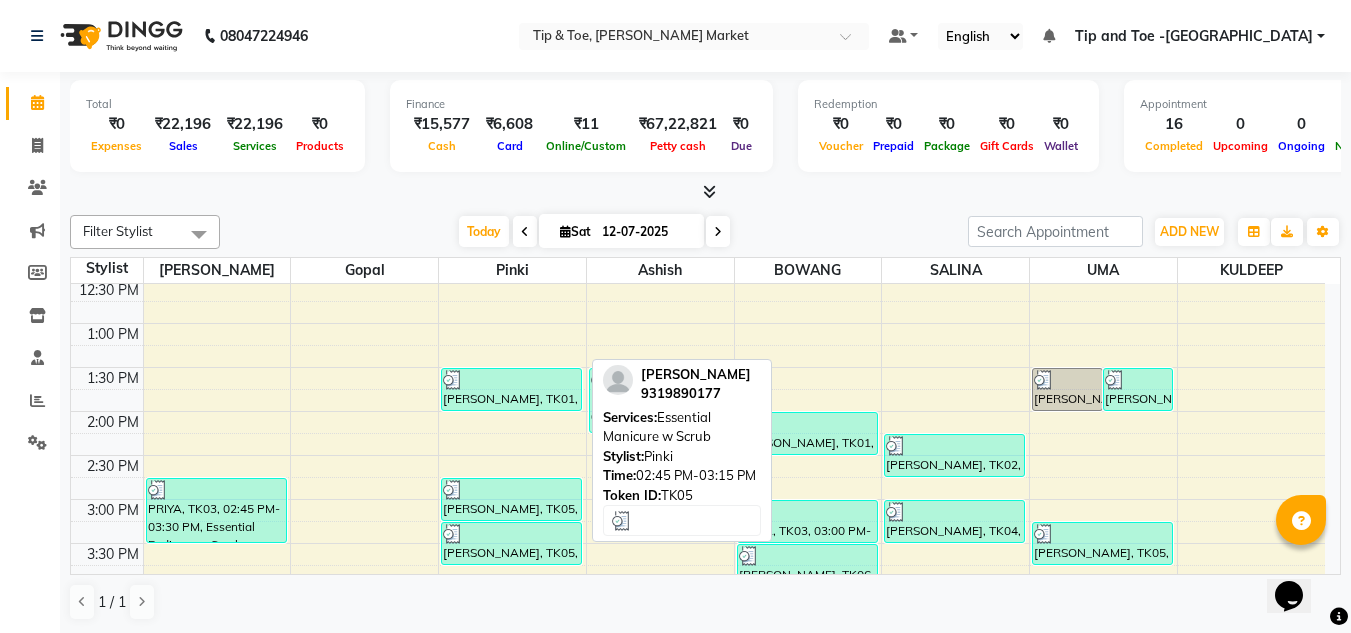 click on "[PERSON_NAME], TK05, 02:45 PM-03:15 PM, Essential Manicure w Scrub" at bounding box center [511, 499] 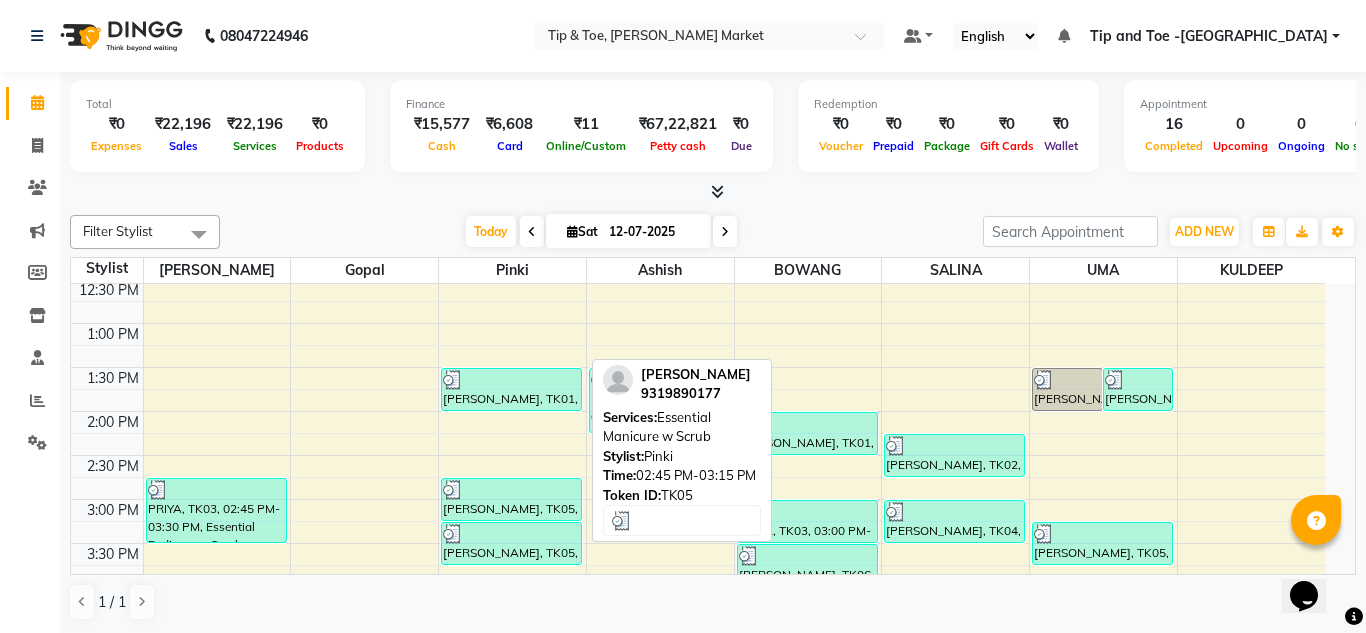 select on "3" 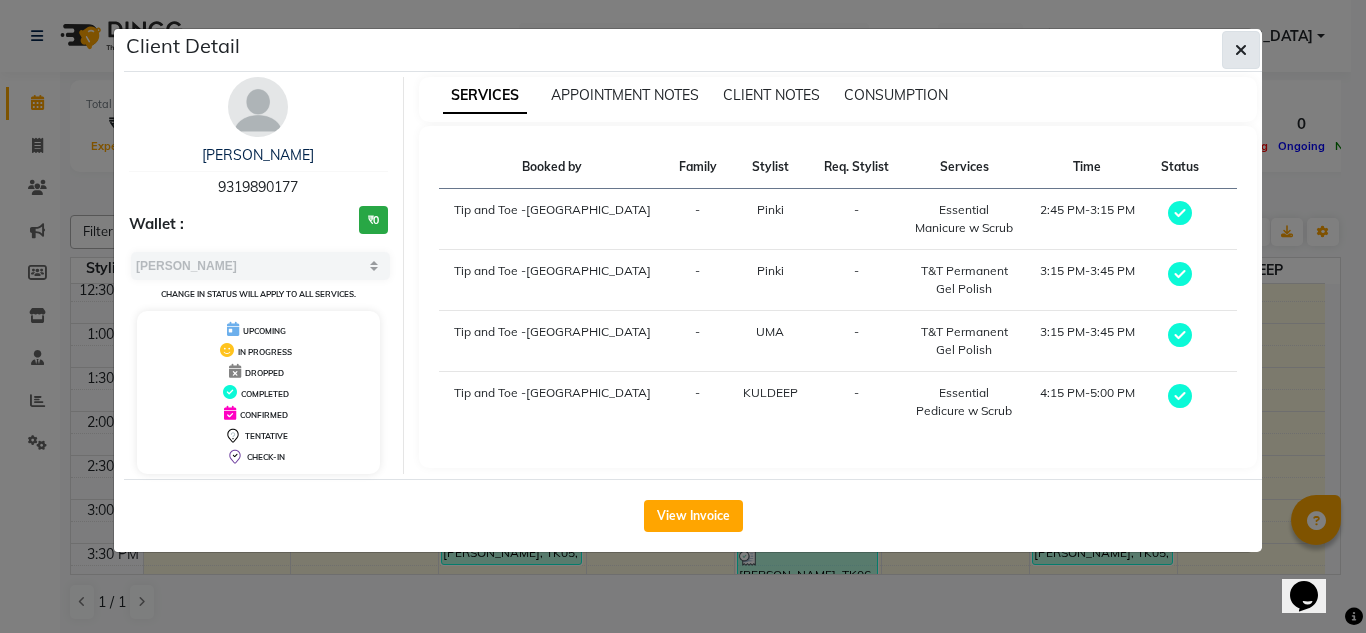 click 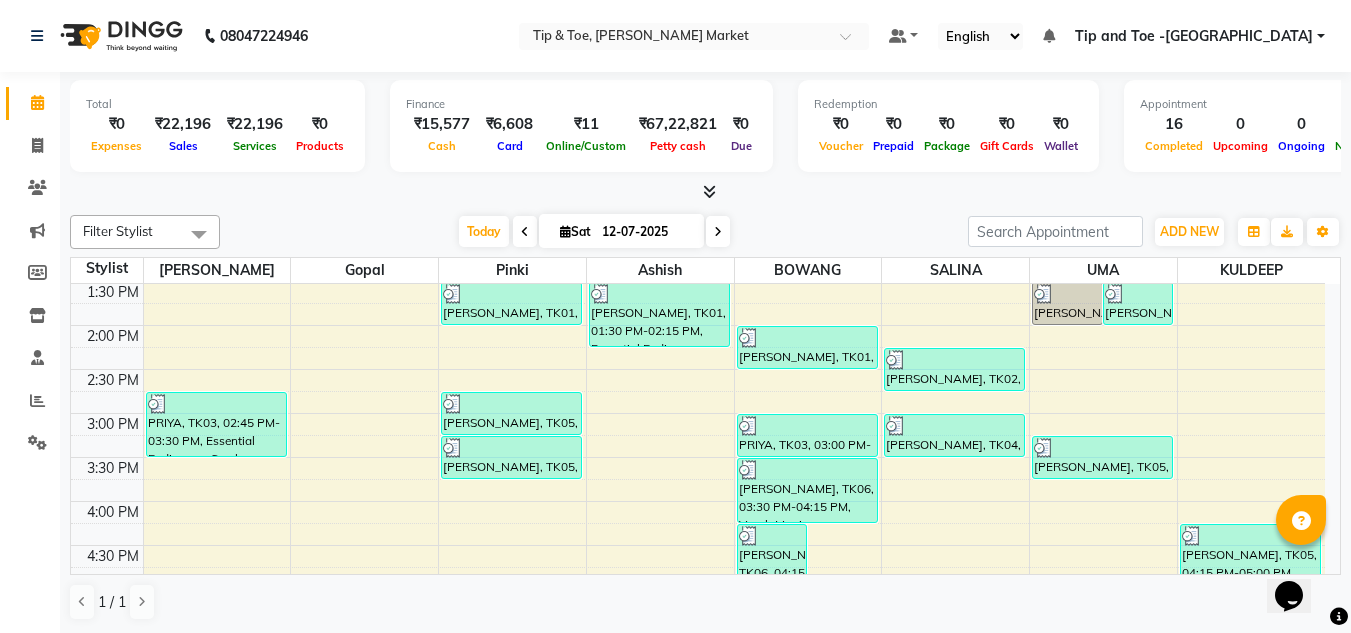 scroll, scrollTop: 600, scrollLeft: 0, axis: vertical 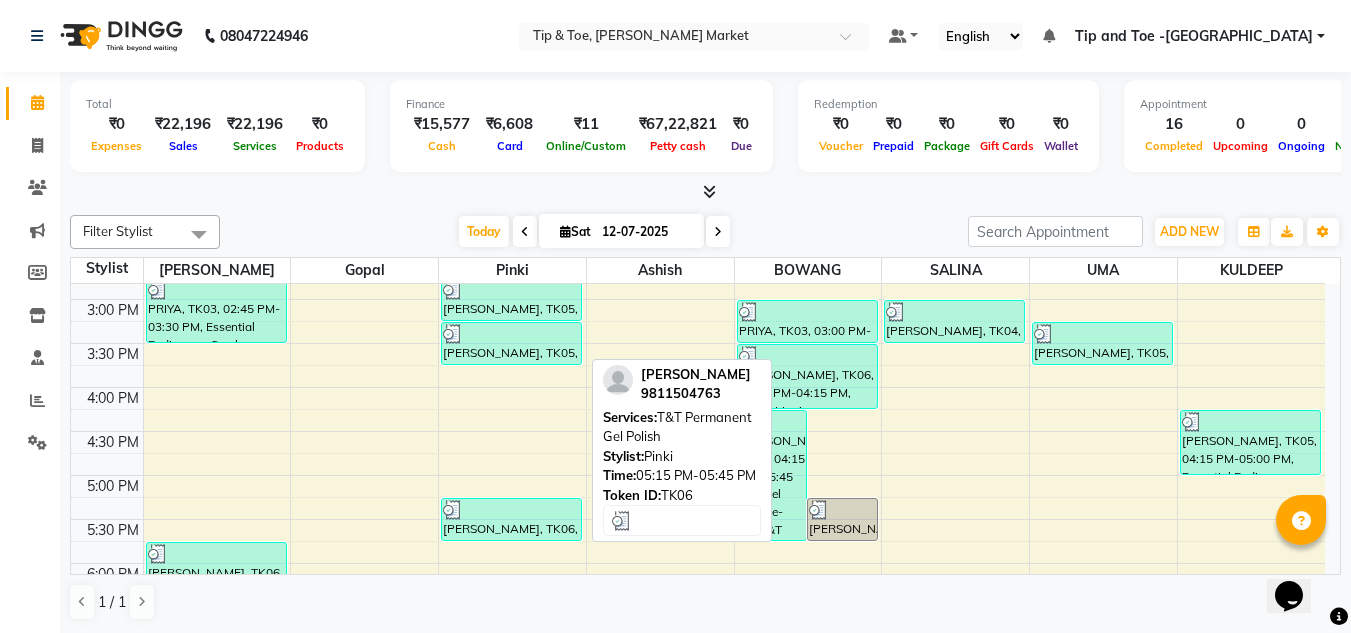 click on "[PERSON_NAME], TK06, 05:15 PM-05:45 PM, T&T Permanent Gel Polish" at bounding box center [511, 519] 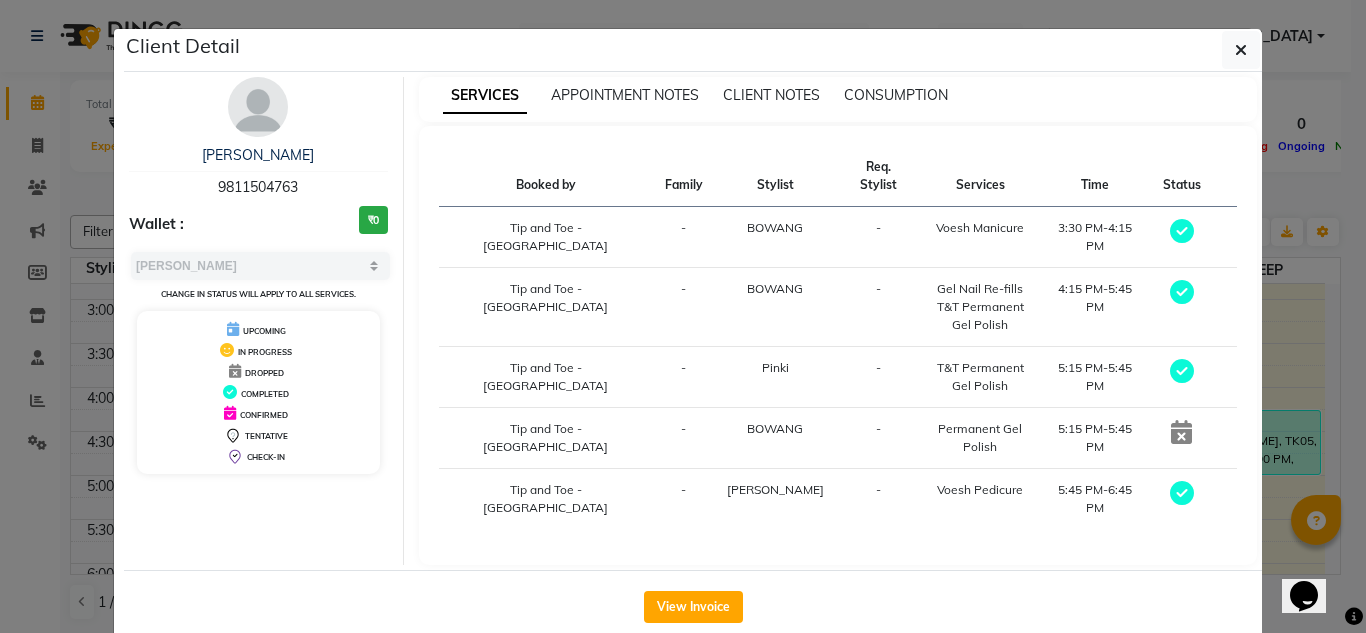click 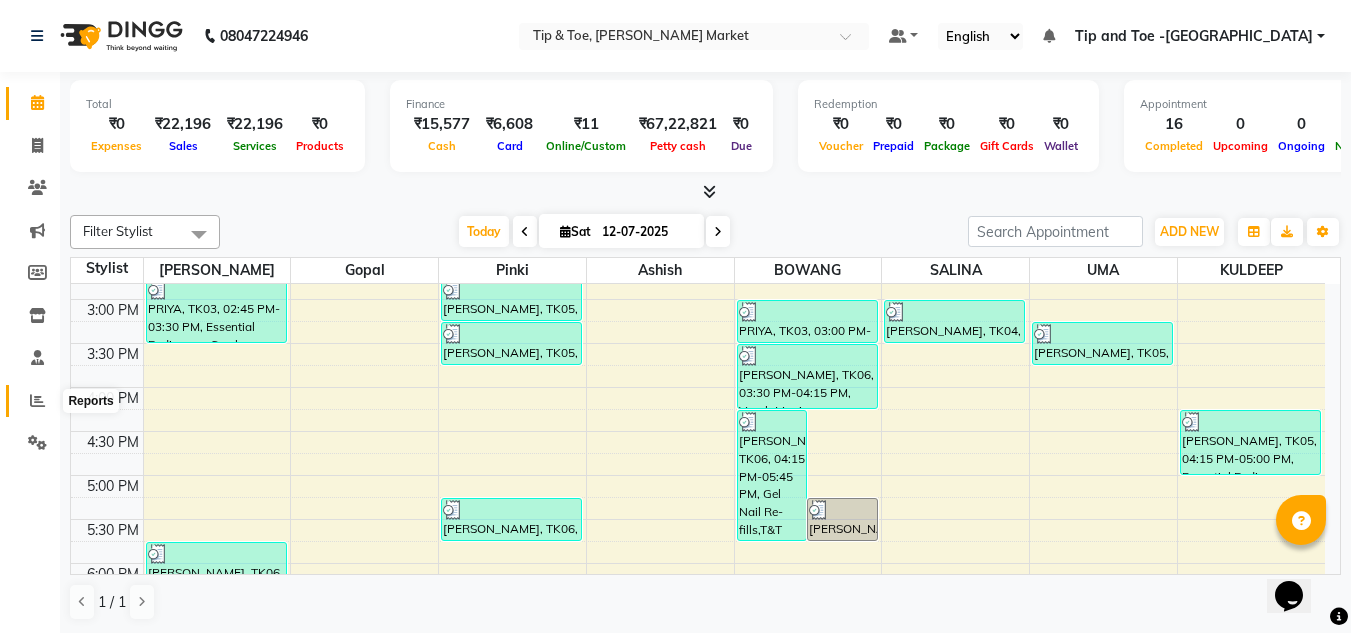 click 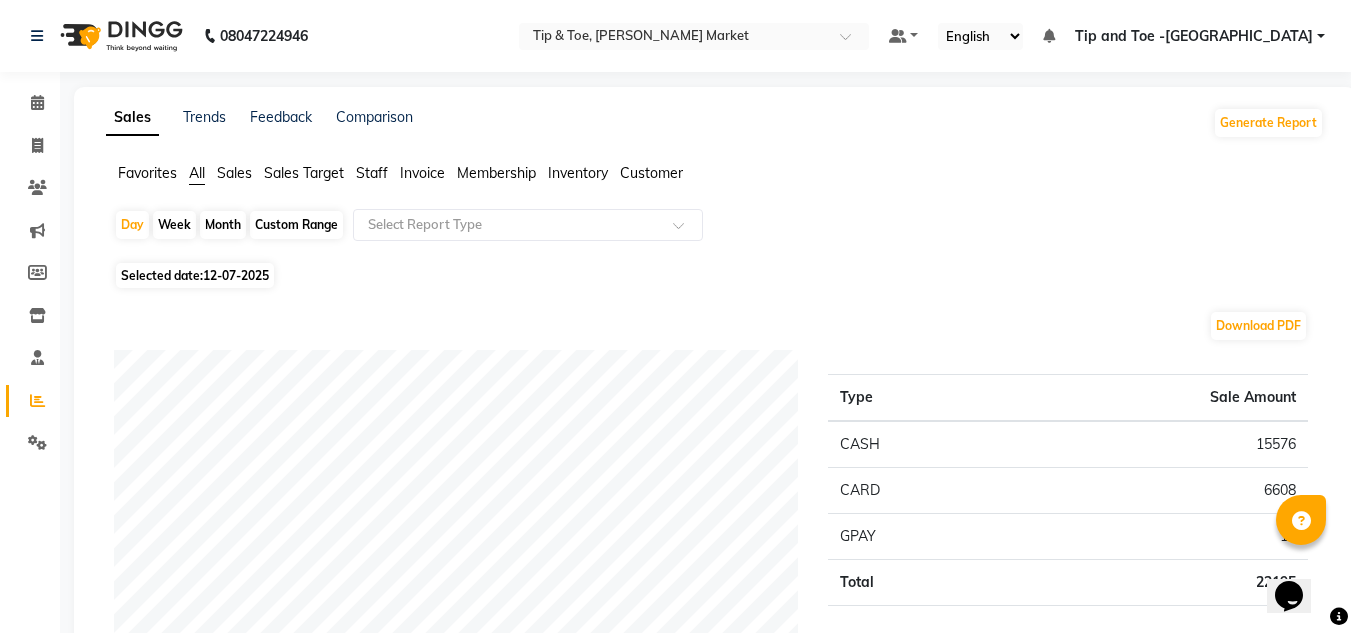 click on "Staff" 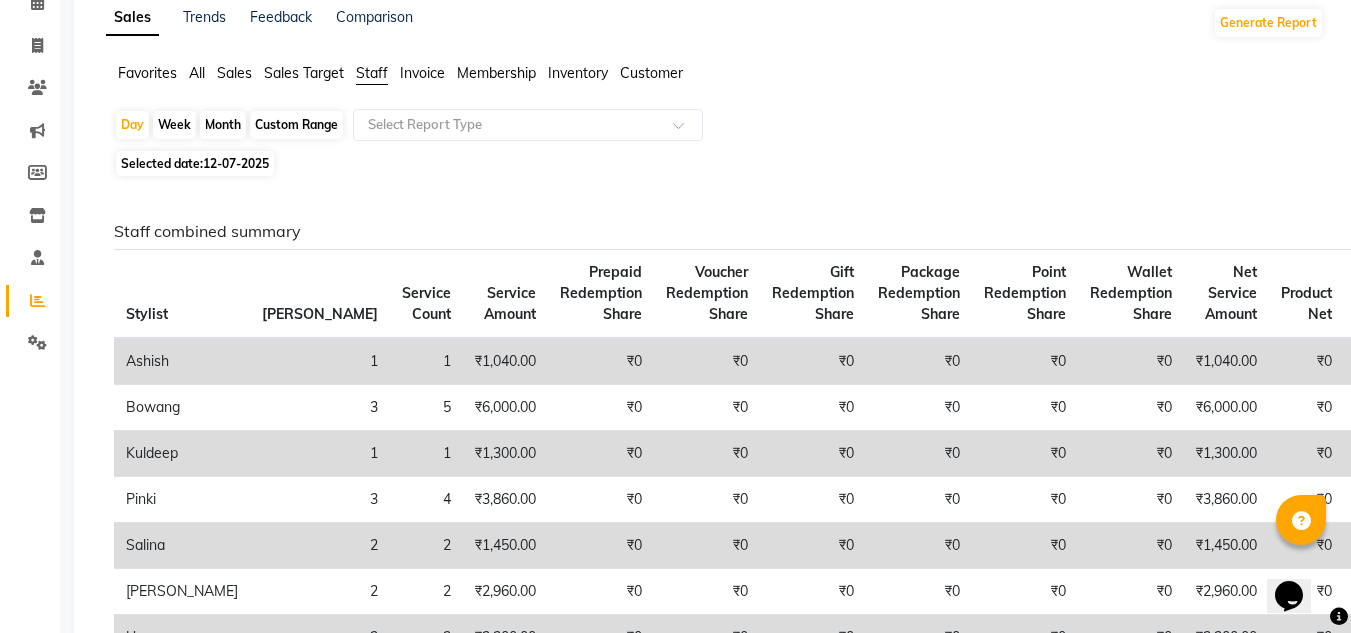 scroll, scrollTop: 0, scrollLeft: 0, axis: both 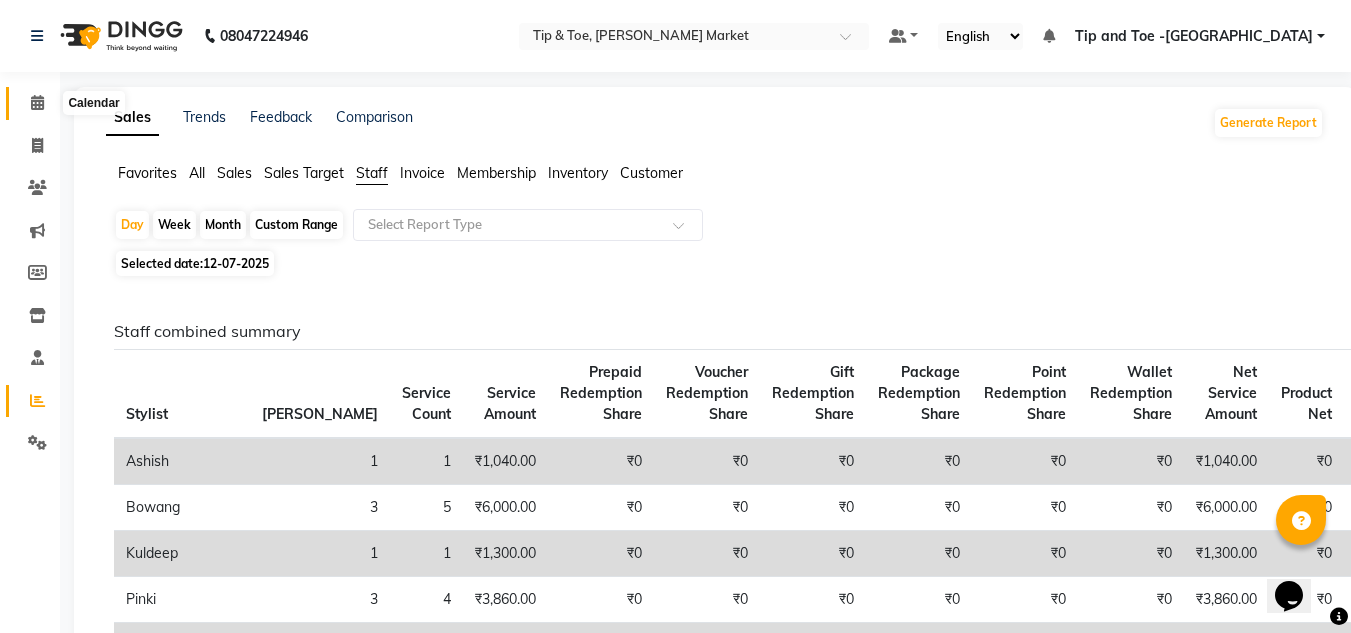 click 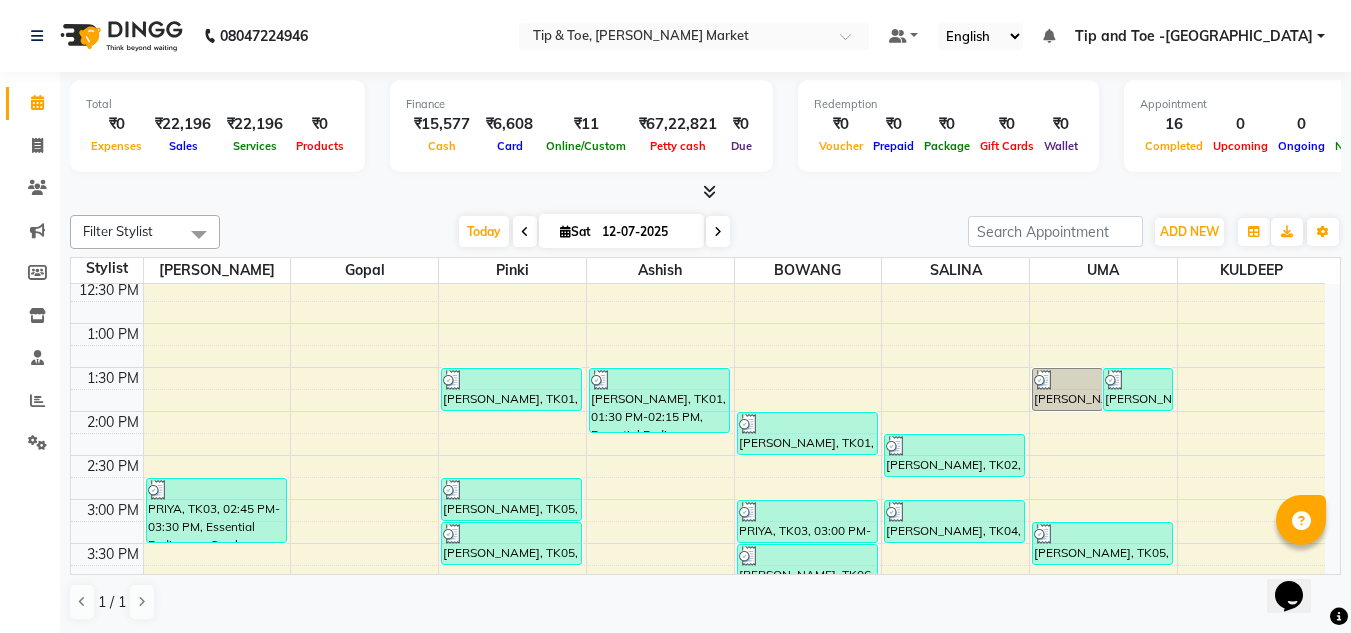 scroll, scrollTop: 600, scrollLeft: 0, axis: vertical 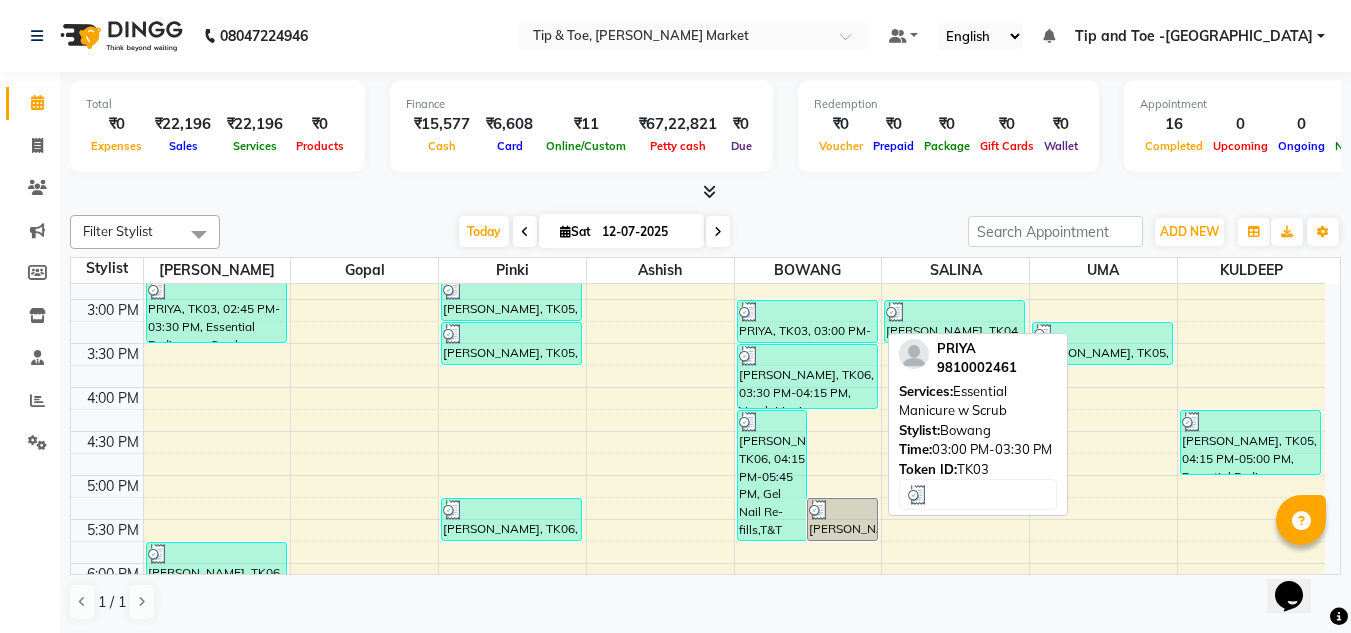 click at bounding box center [807, 312] 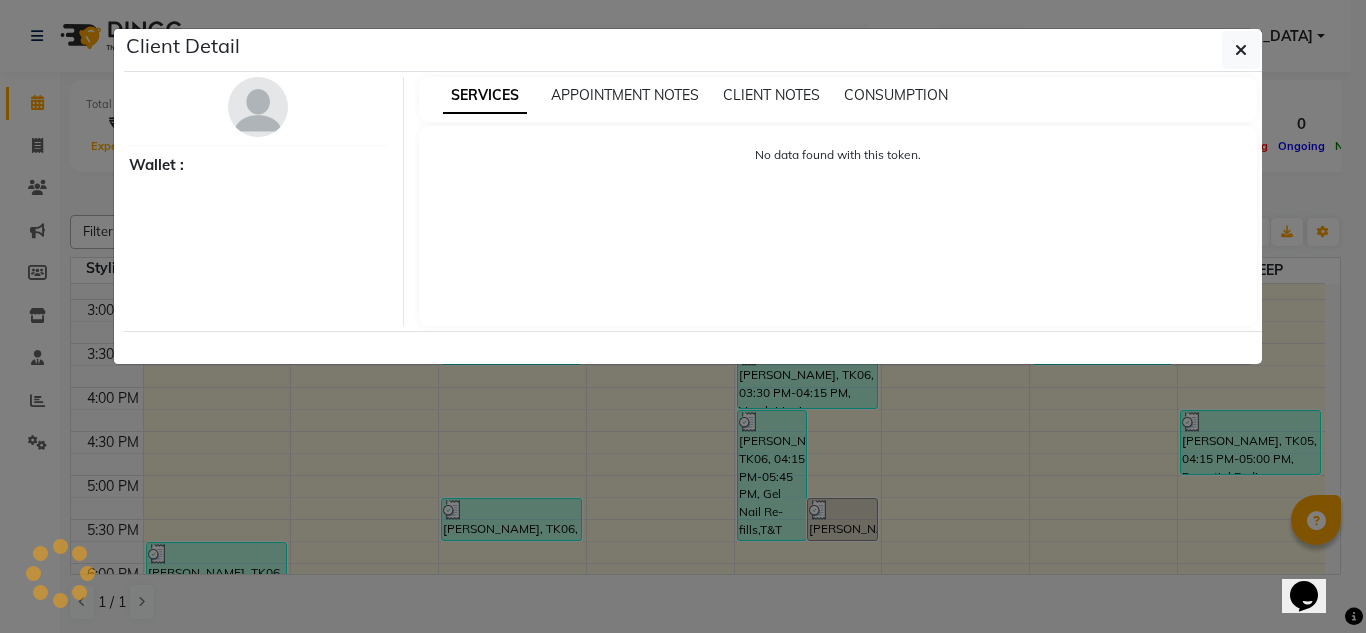 select on "3" 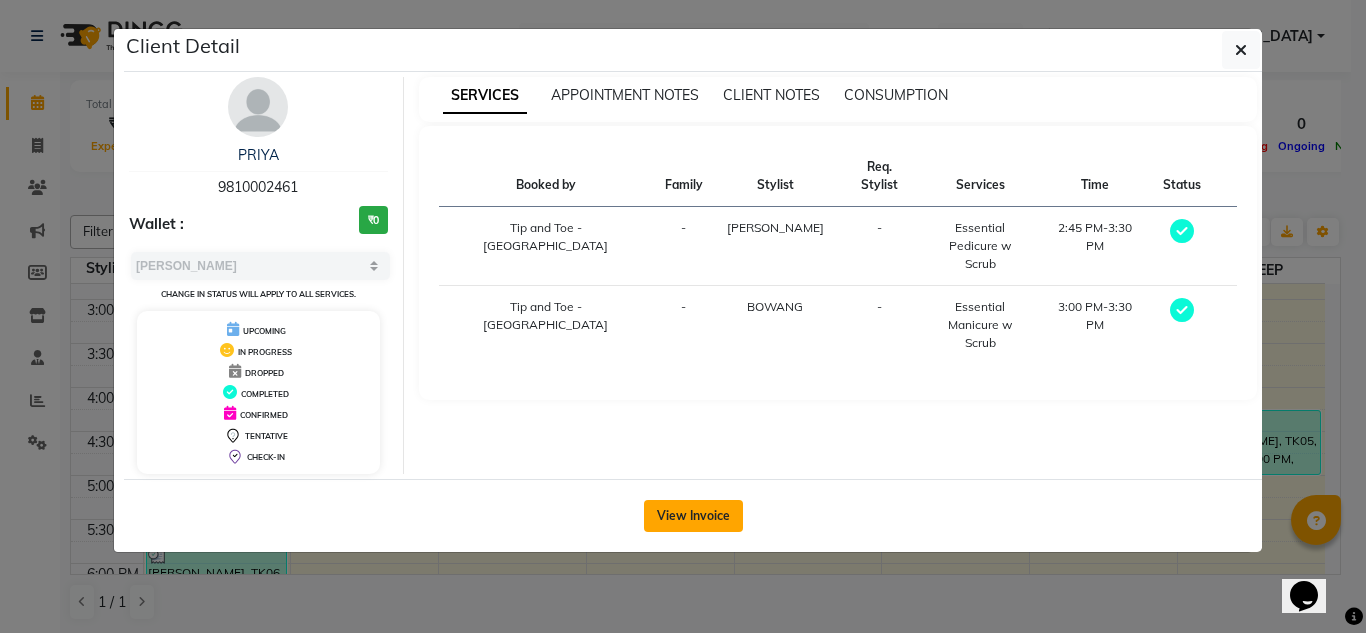 click on "View Invoice" 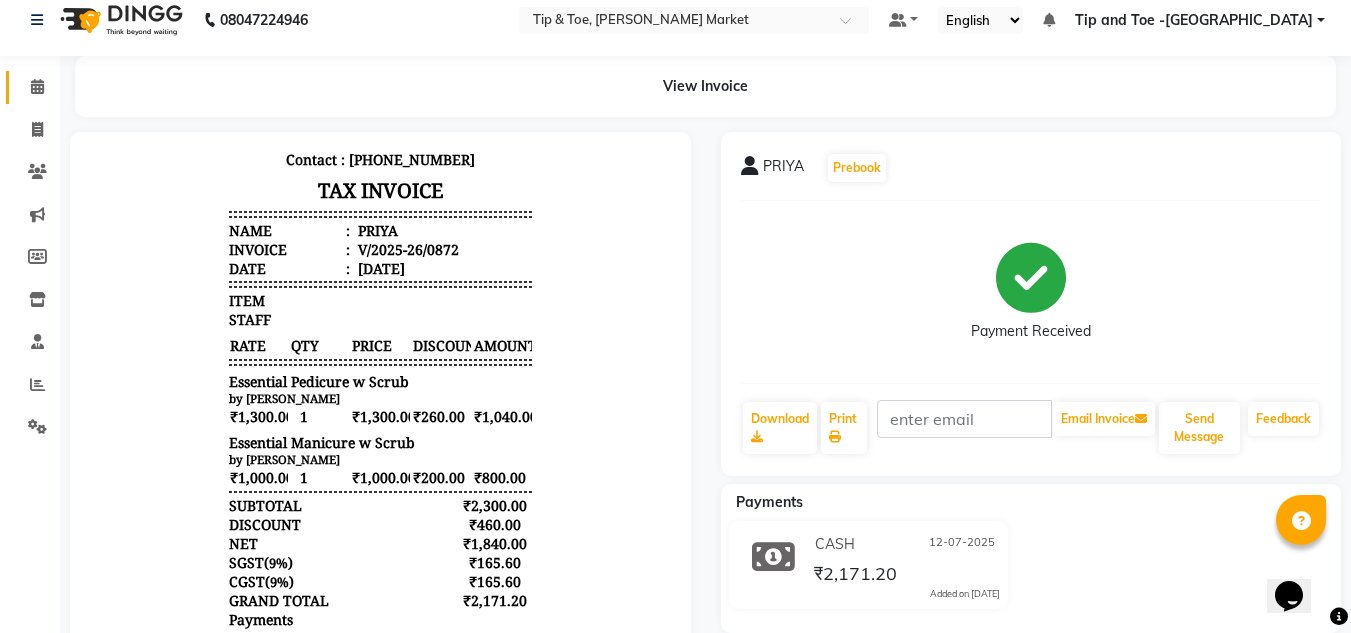 scroll, scrollTop: 0, scrollLeft: 0, axis: both 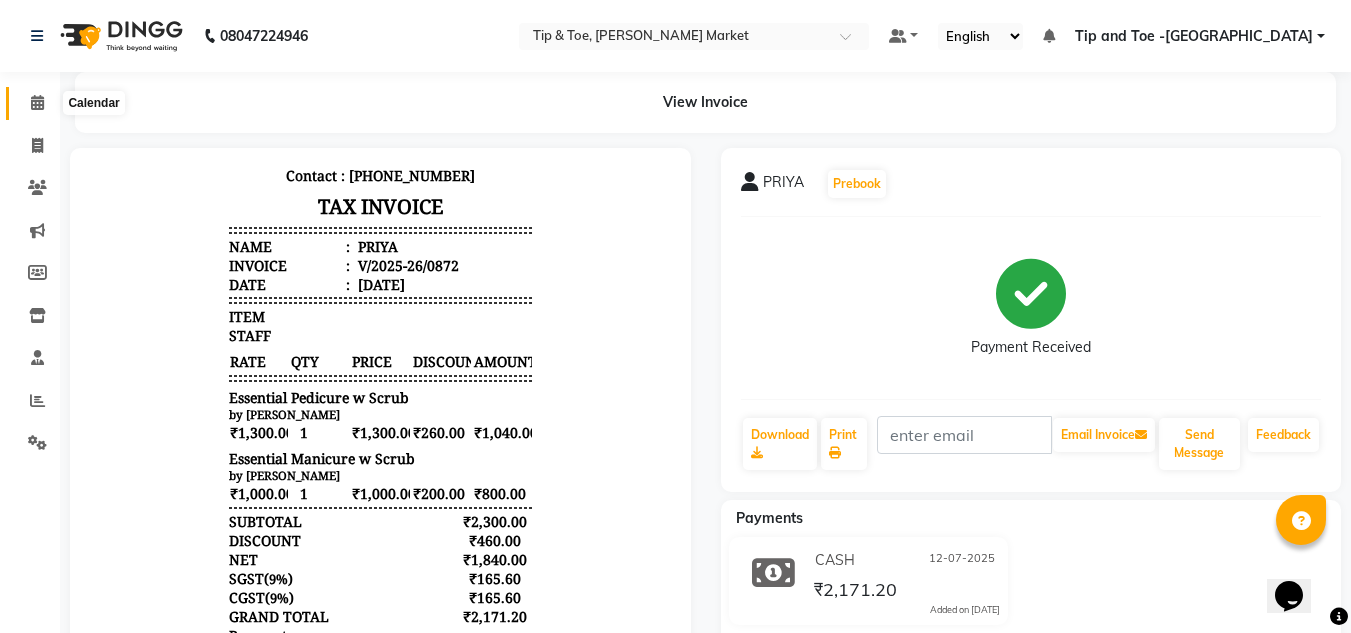 click 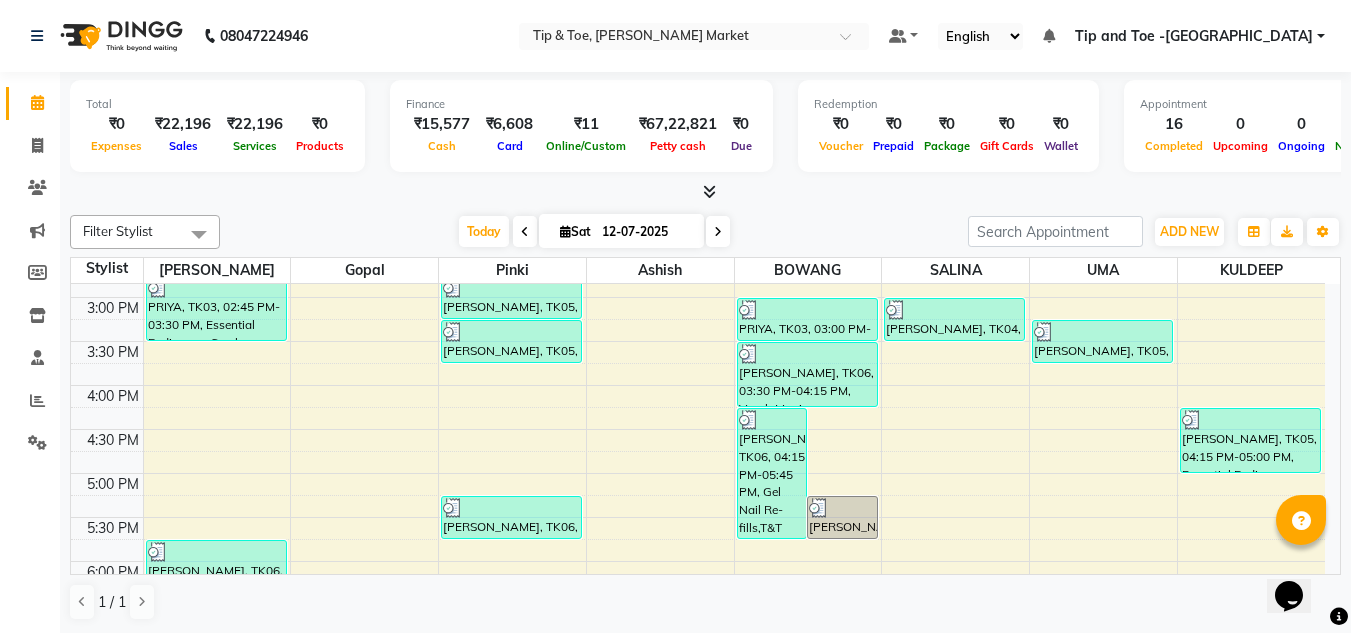 scroll, scrollTop: 600, scrollLeft: 0, axis: vertical 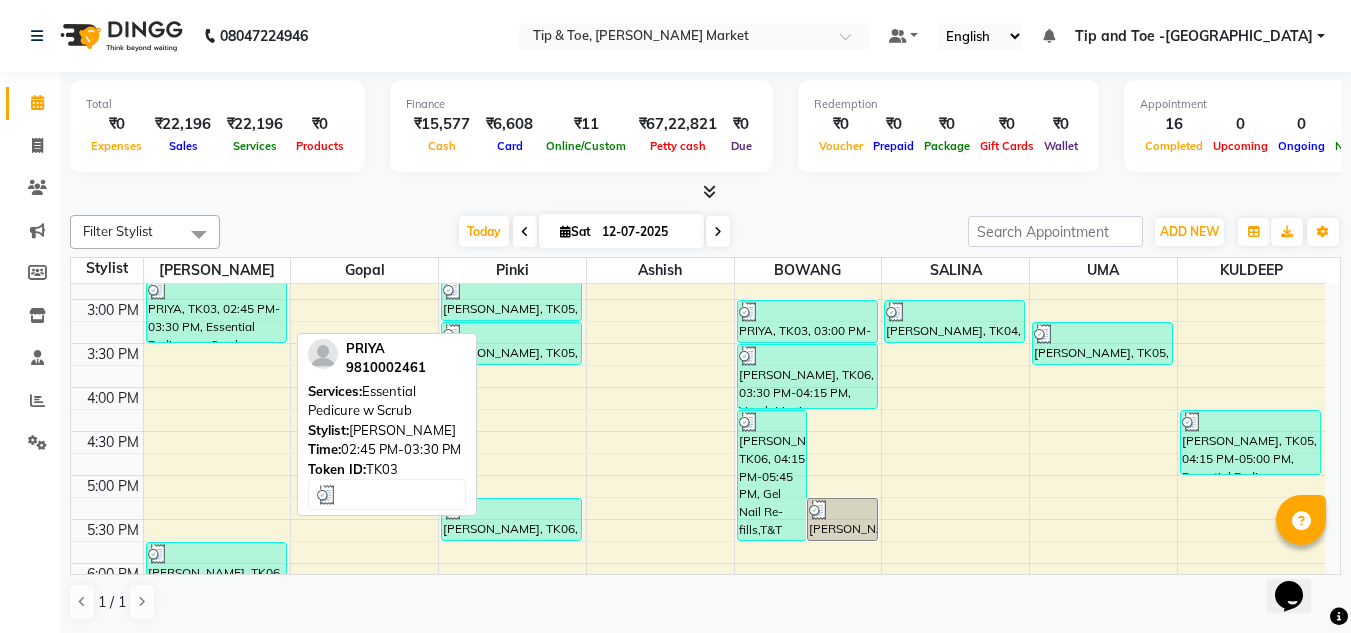 click on "PRIYA, TK03, 02:45 PM-03:30 PM, Essential Pedicure w Scrub" at bounding box center [216, 310] 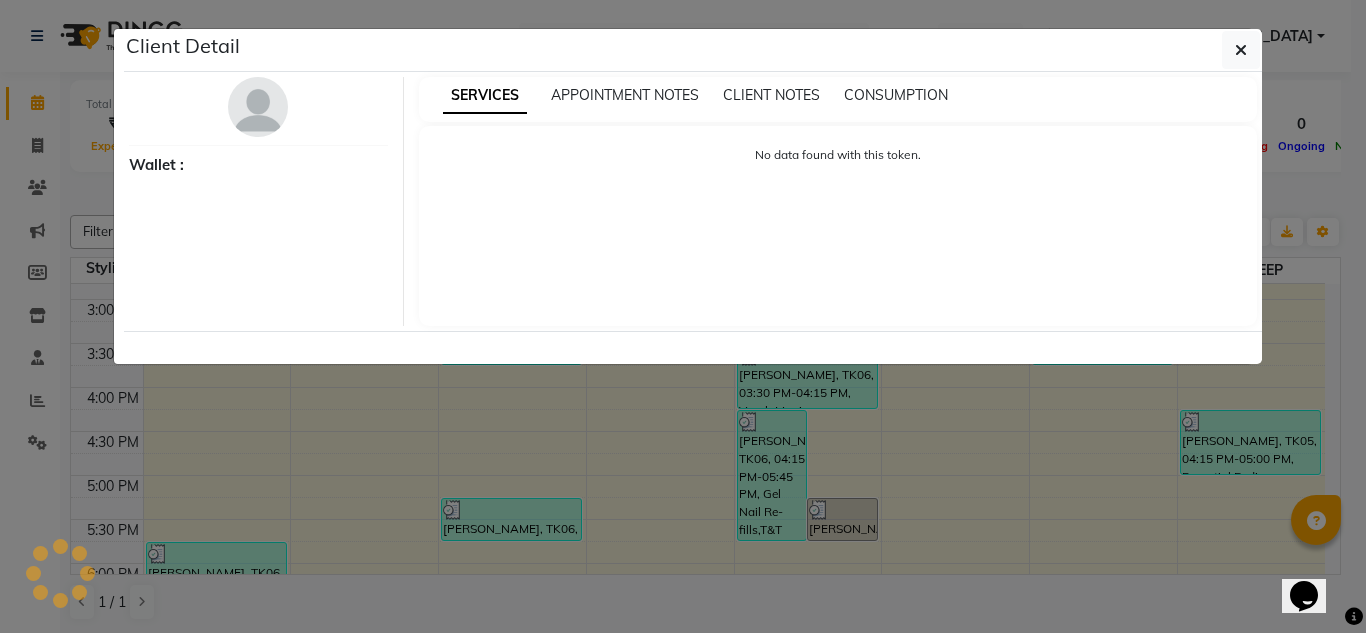 select on "3" 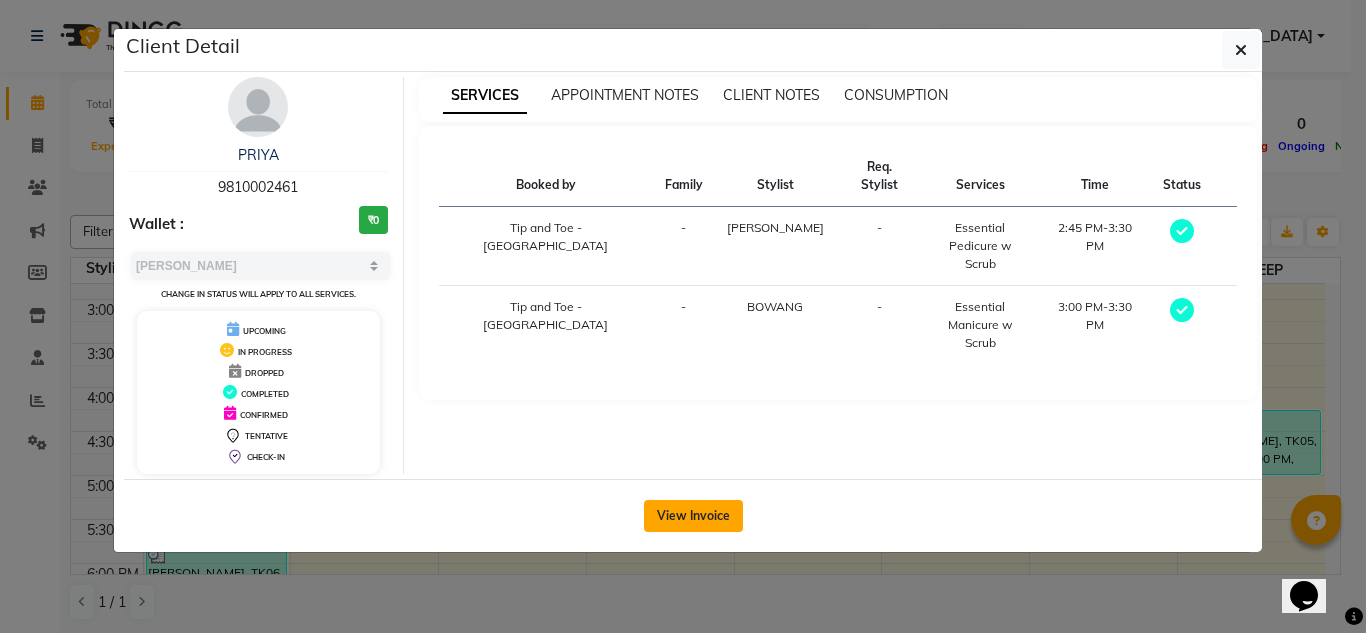 click on "View Invoice" 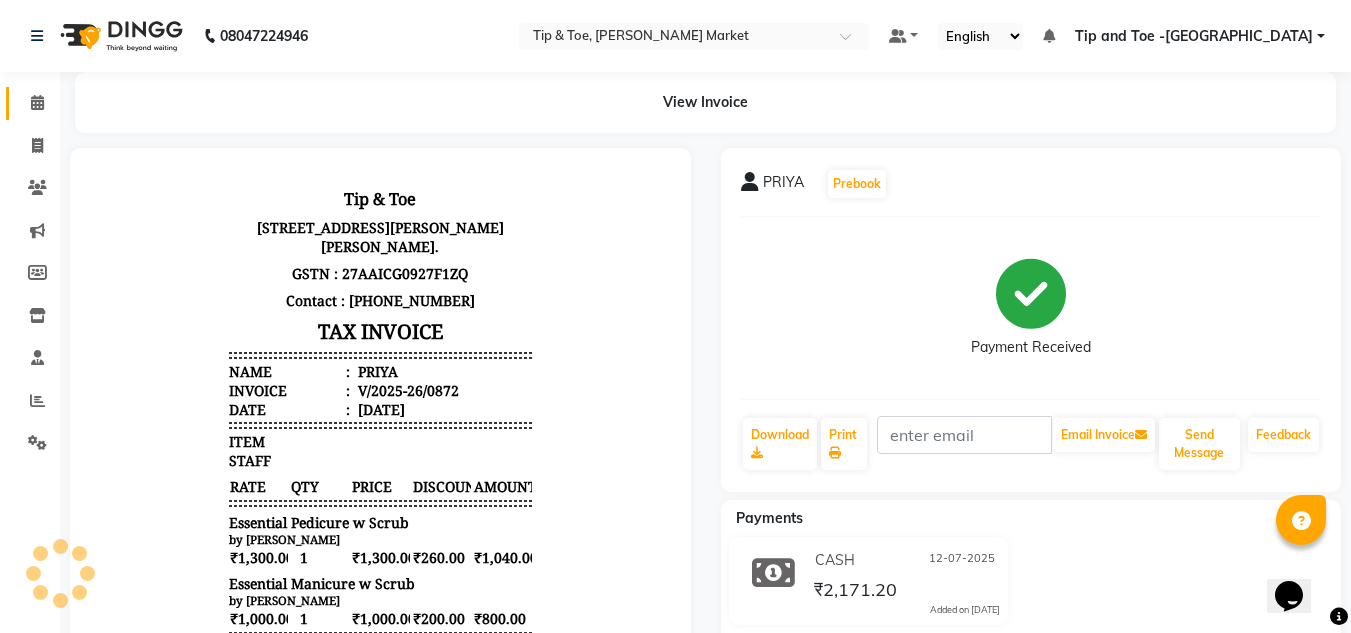 scroll, scrollTop: 0, scrollLeft: 0, axis: both 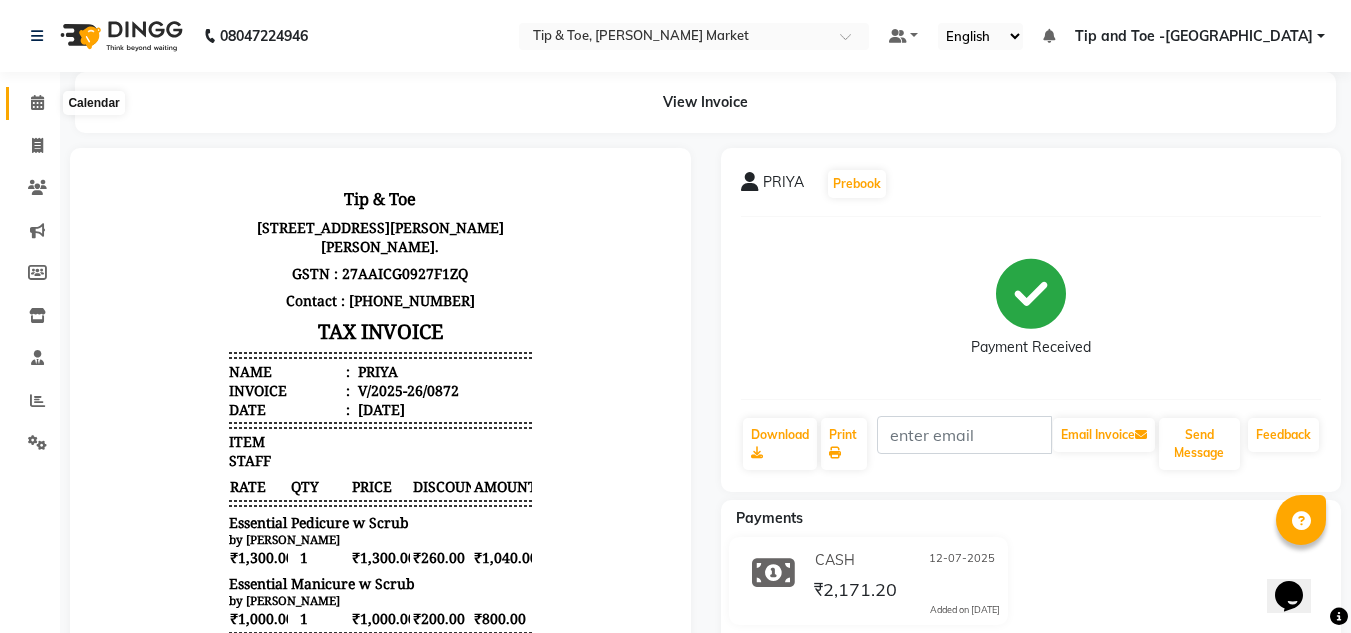 click 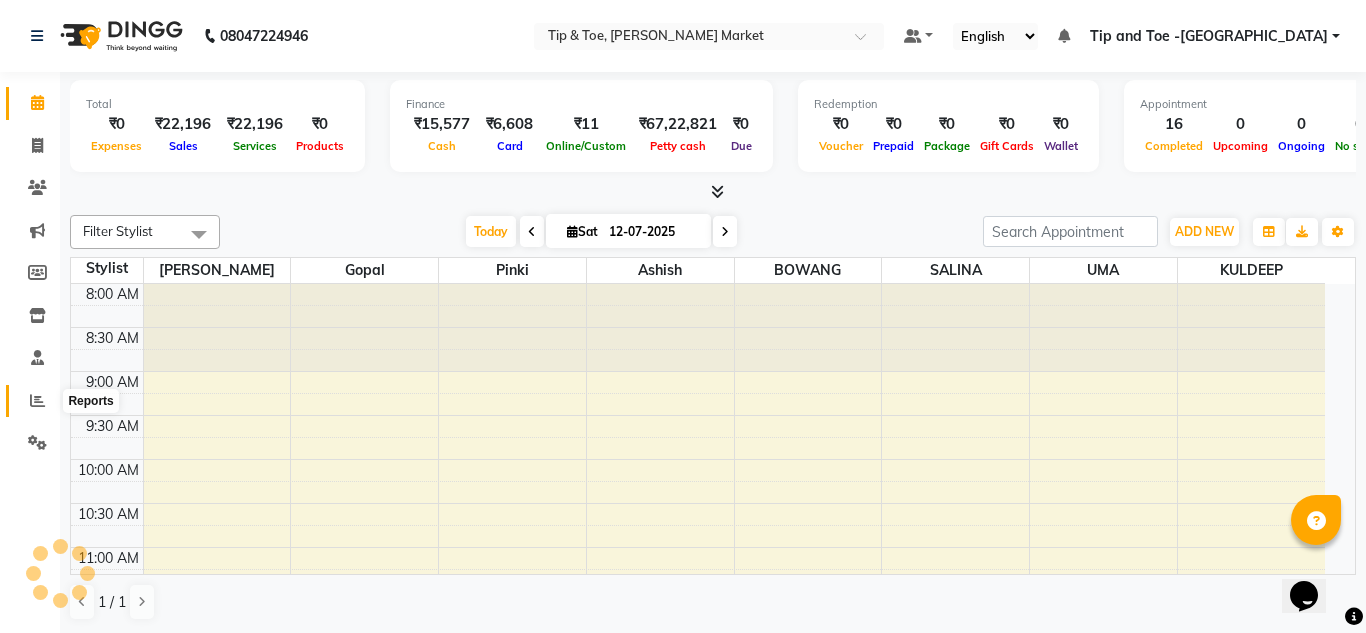click 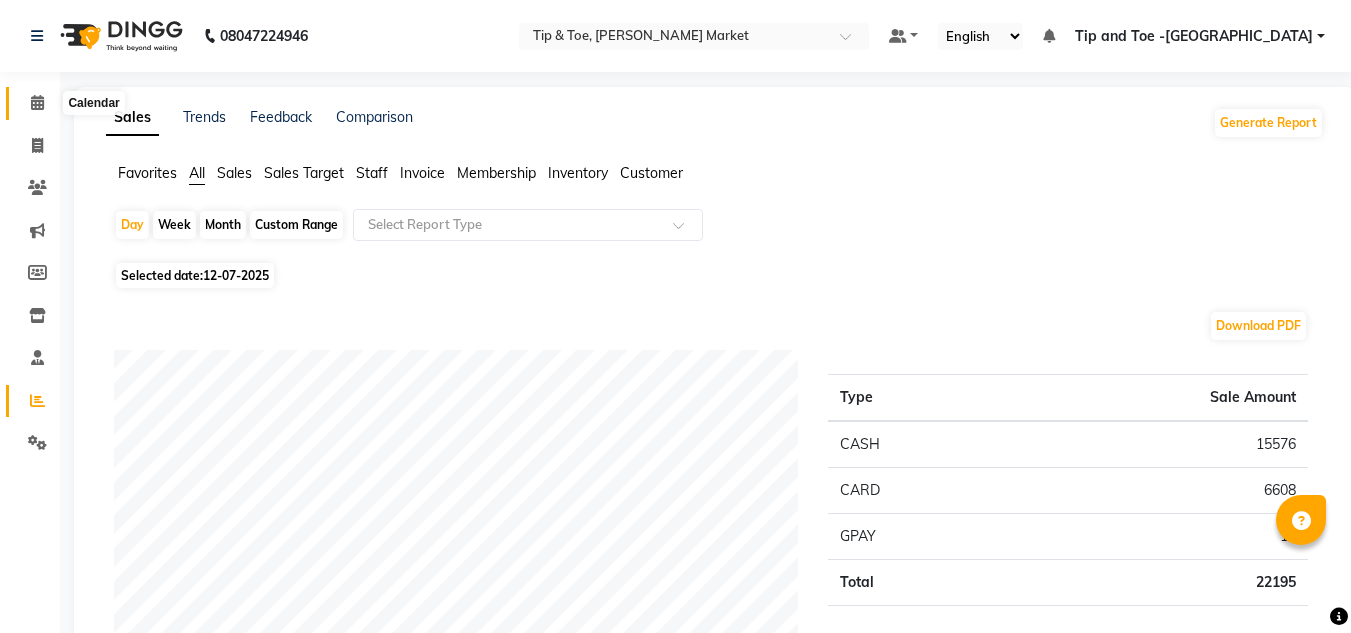 click 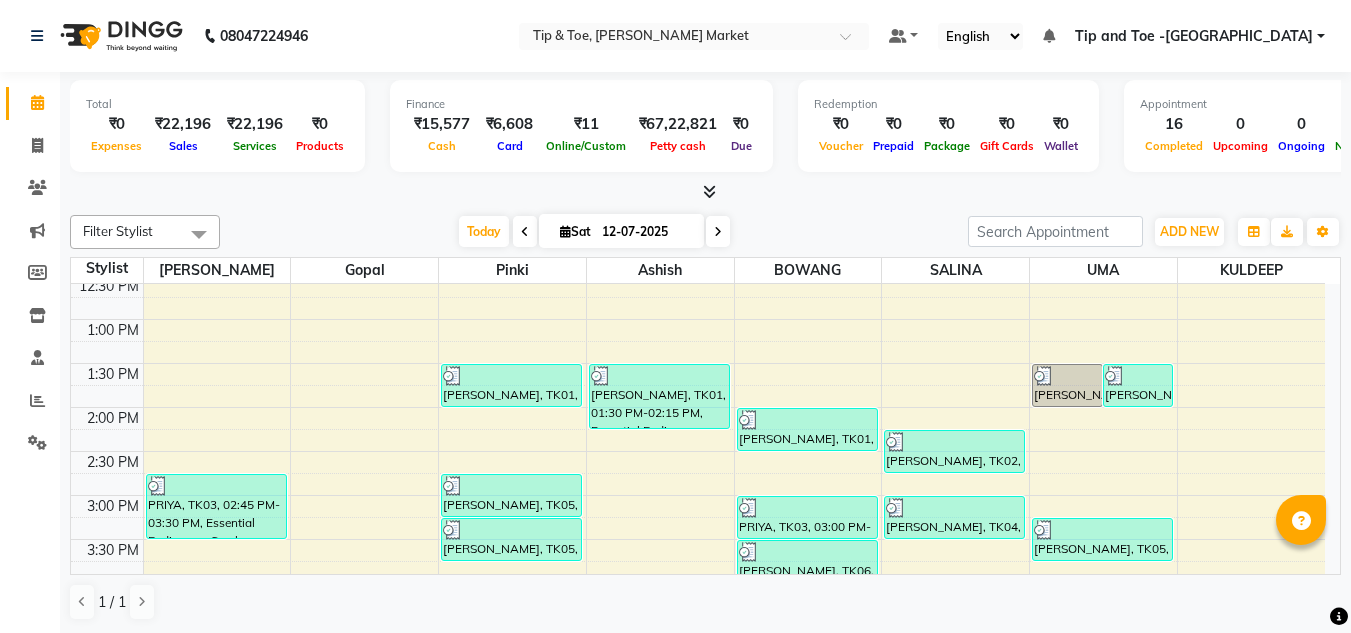 scroll, scrollTop: 704, scrollLeft: 0, axis: vertical 